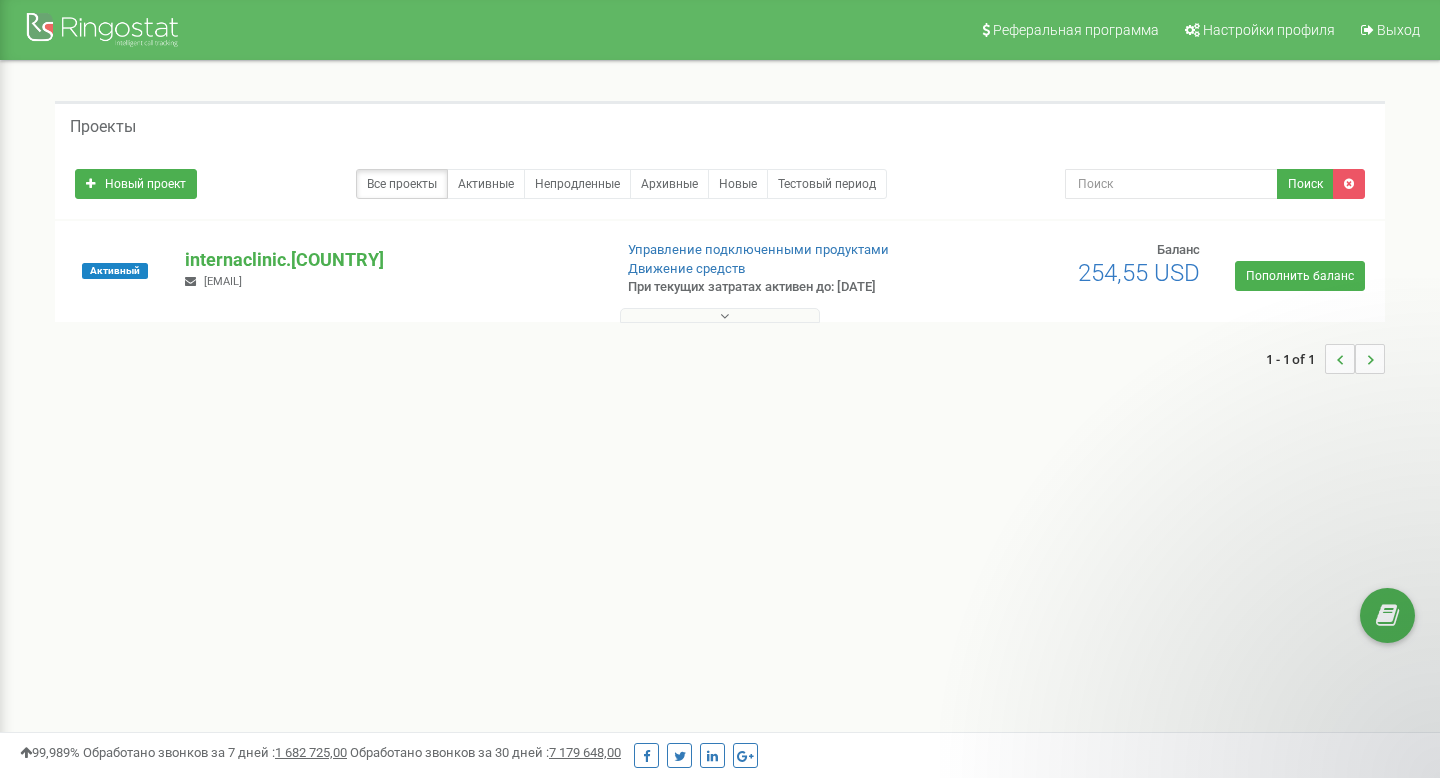 scroll, scrollTop: 0, scrollLeft: 0, axis: both 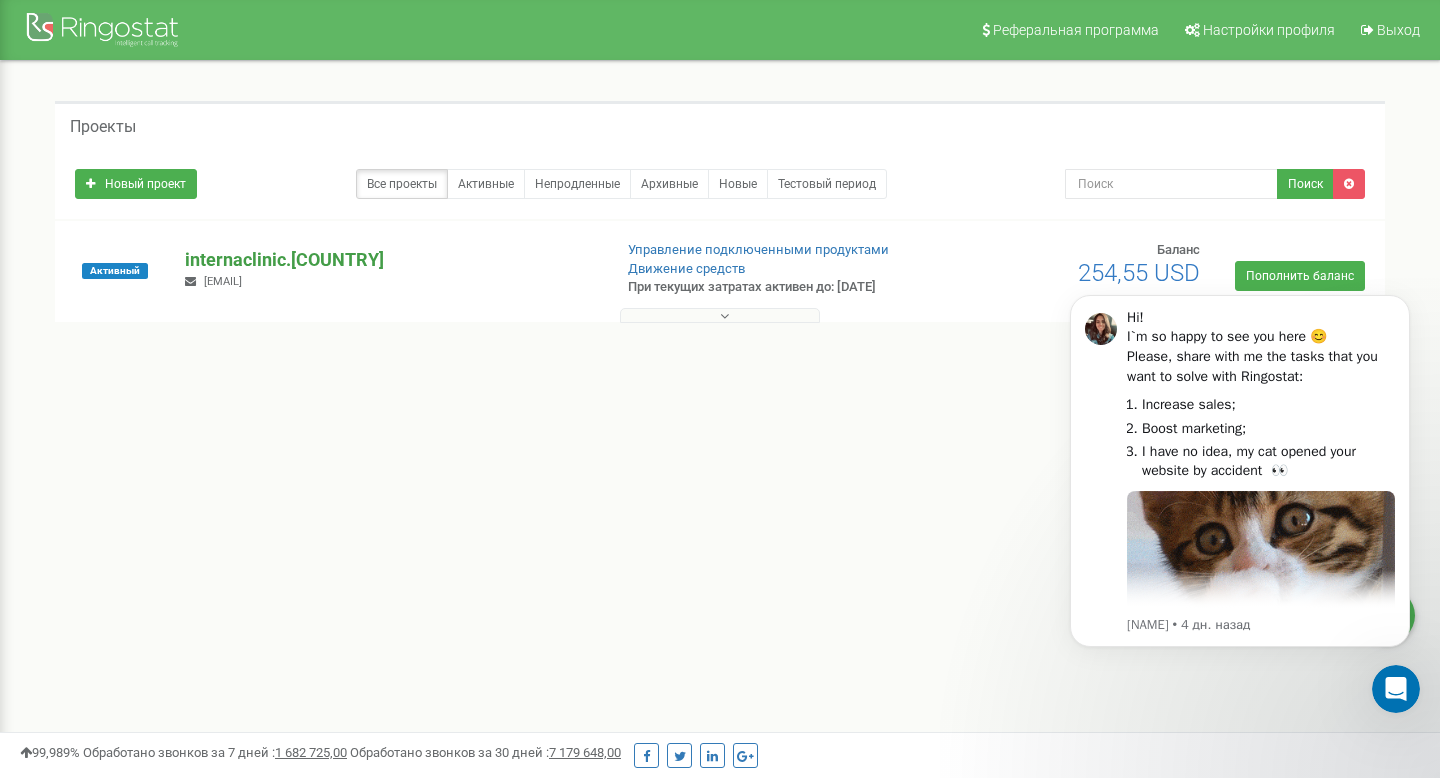 click on "[DOMAIN]" at bounding box center (390, 260) 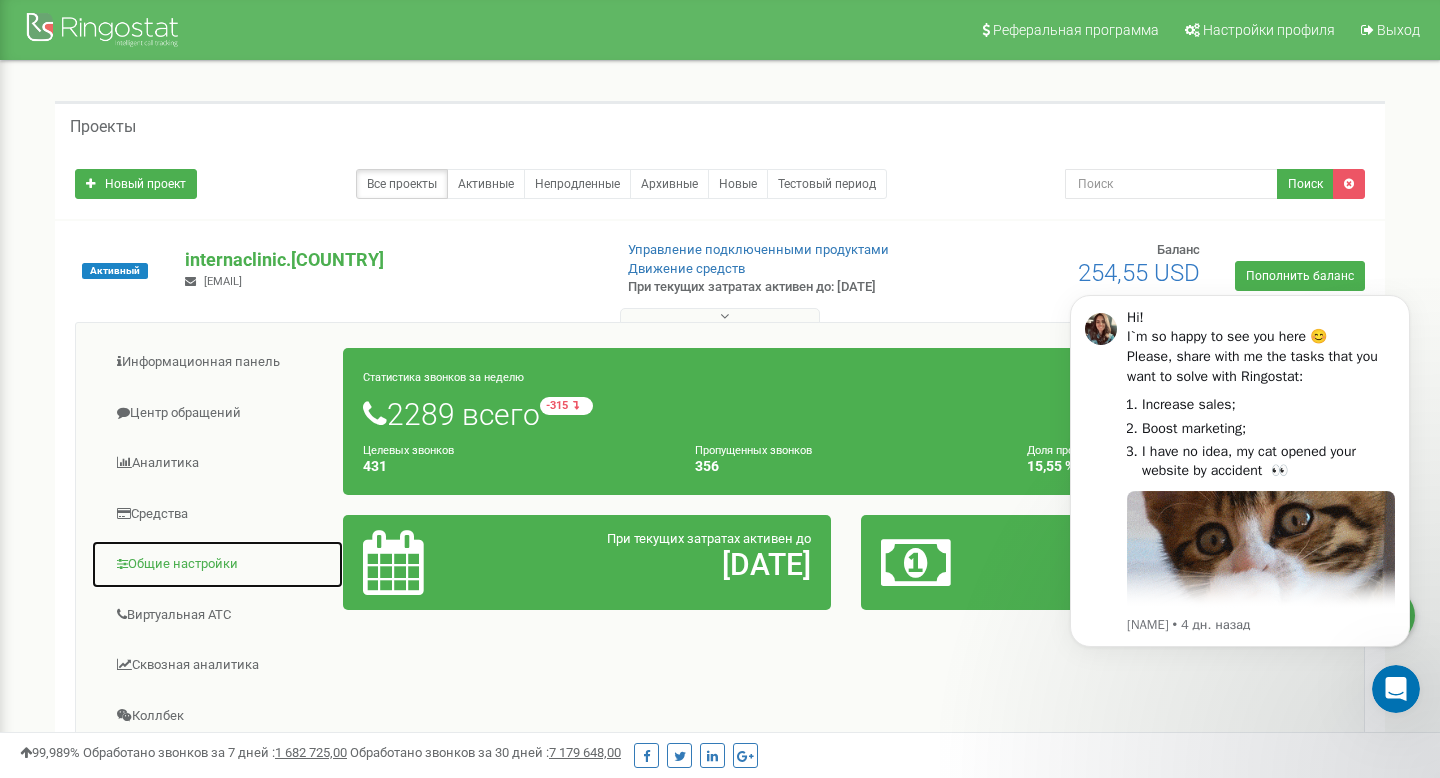 click on "Общие настройки" at bounding box center (217, 564) 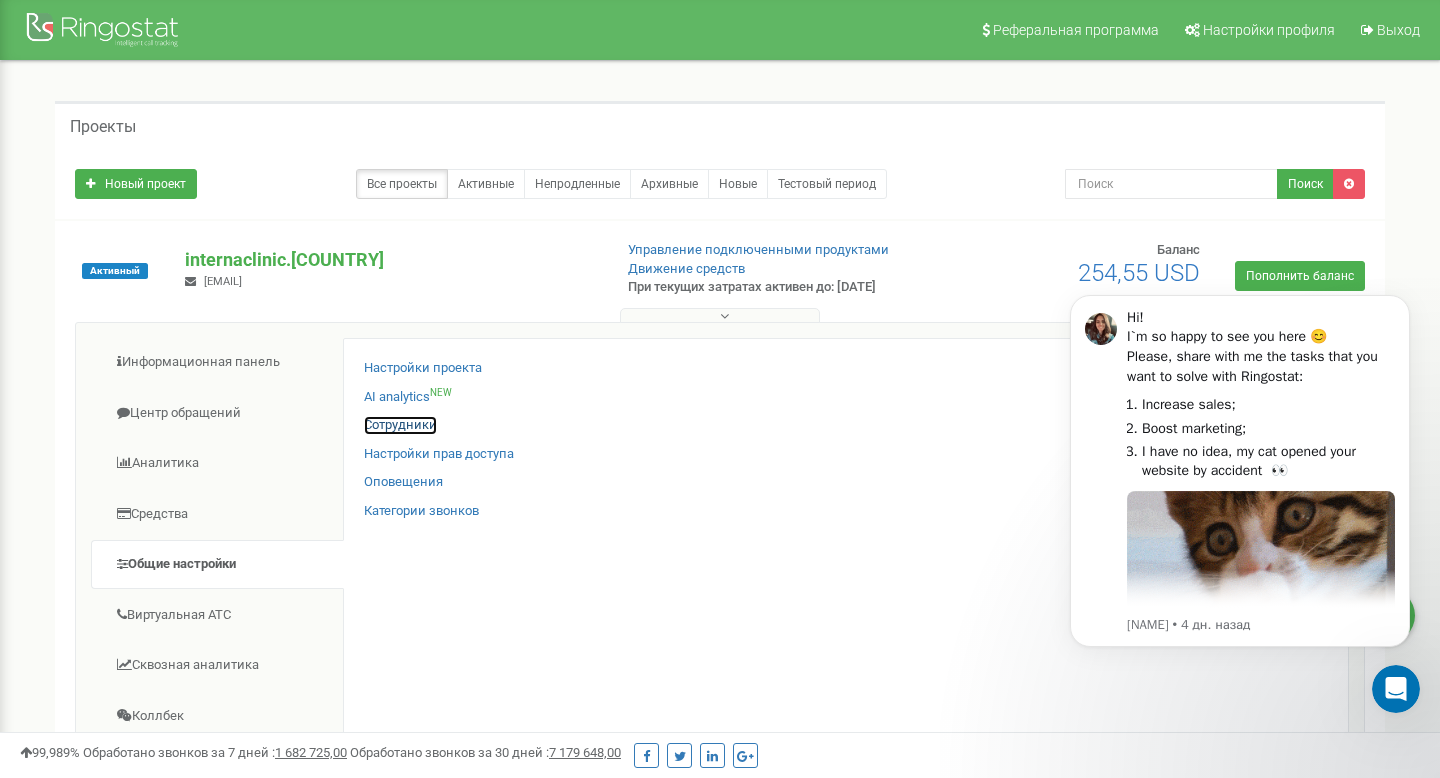 click on "Сотрудники" at bounding box center [400, 425] 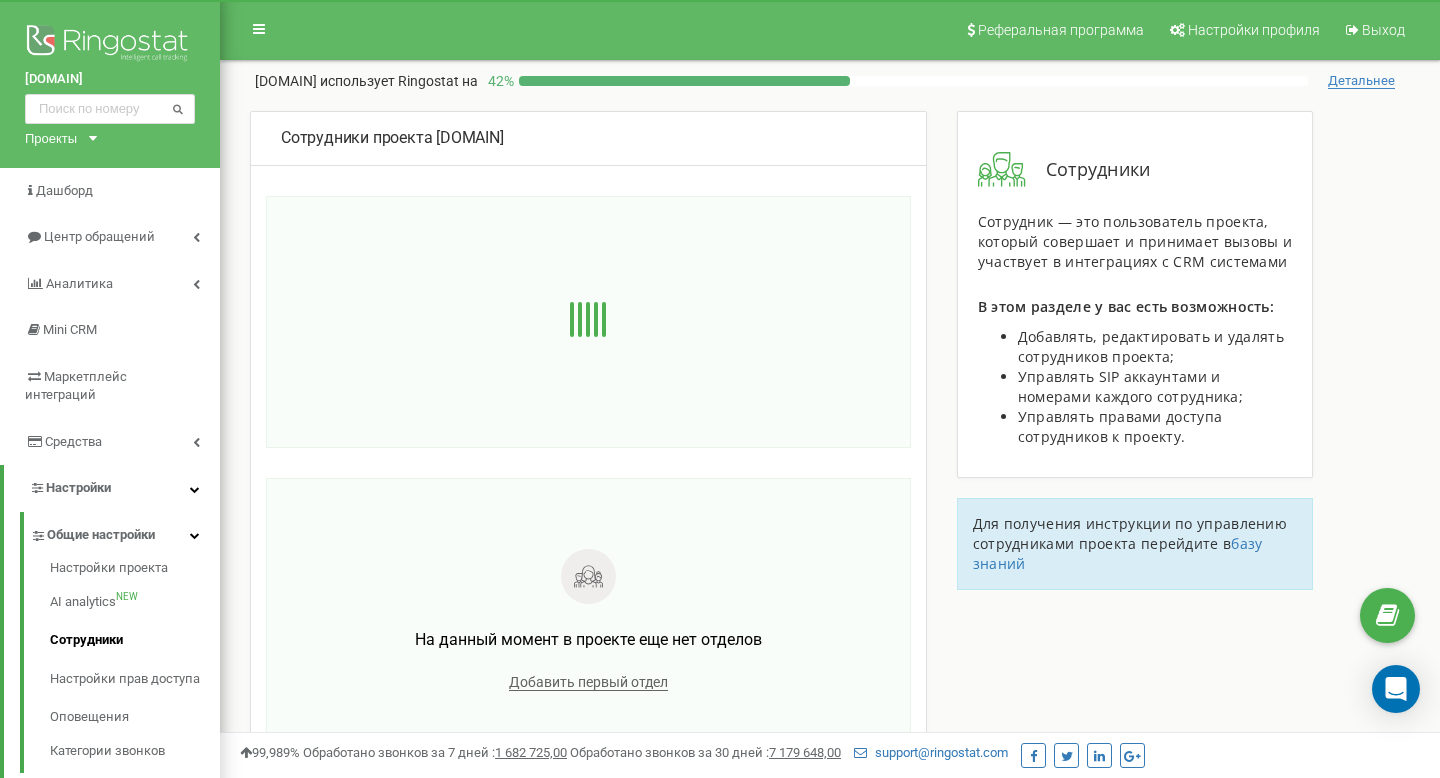scroll, scrollTop: 0, scrollLeft: 0, axis: both 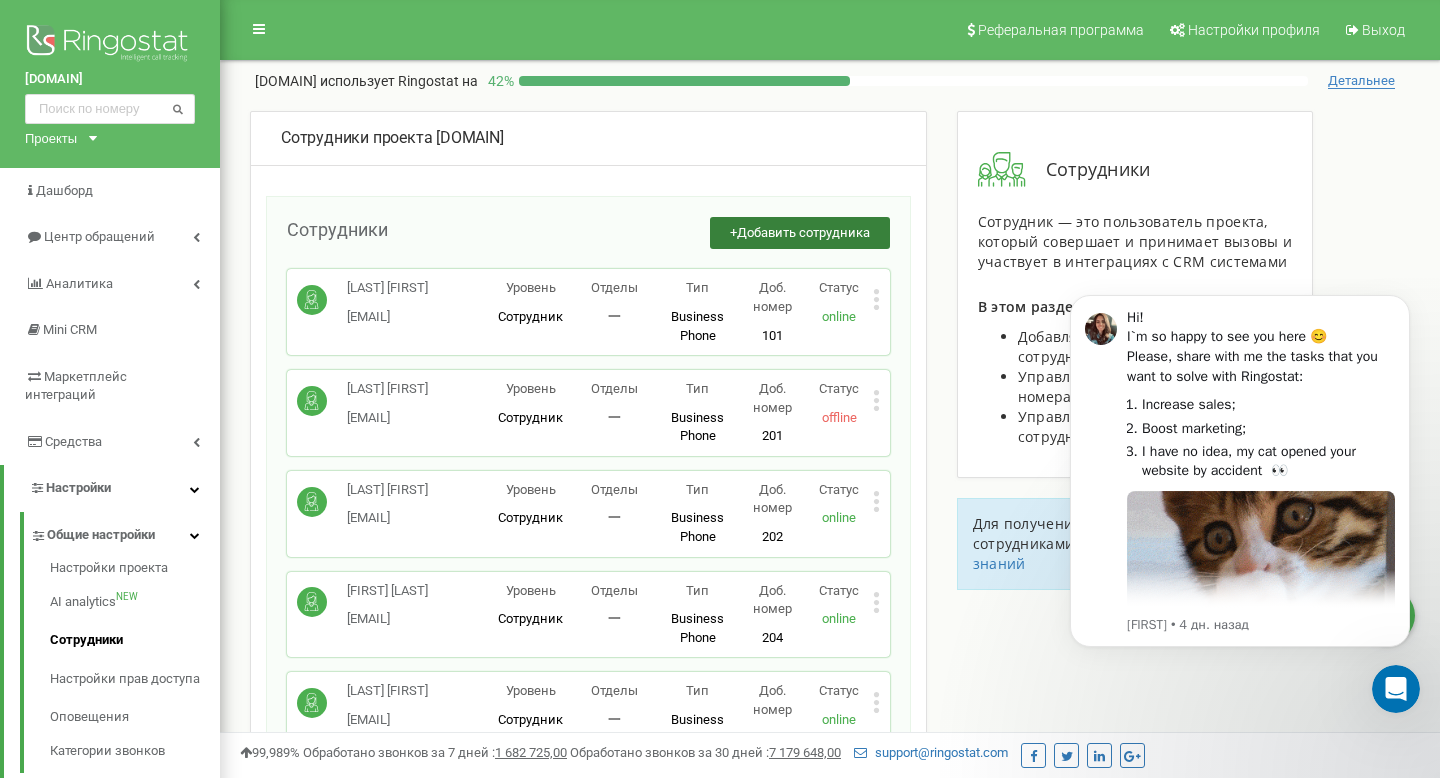click on "+  Добавить сотрудника" at bounding box center [800, 233] 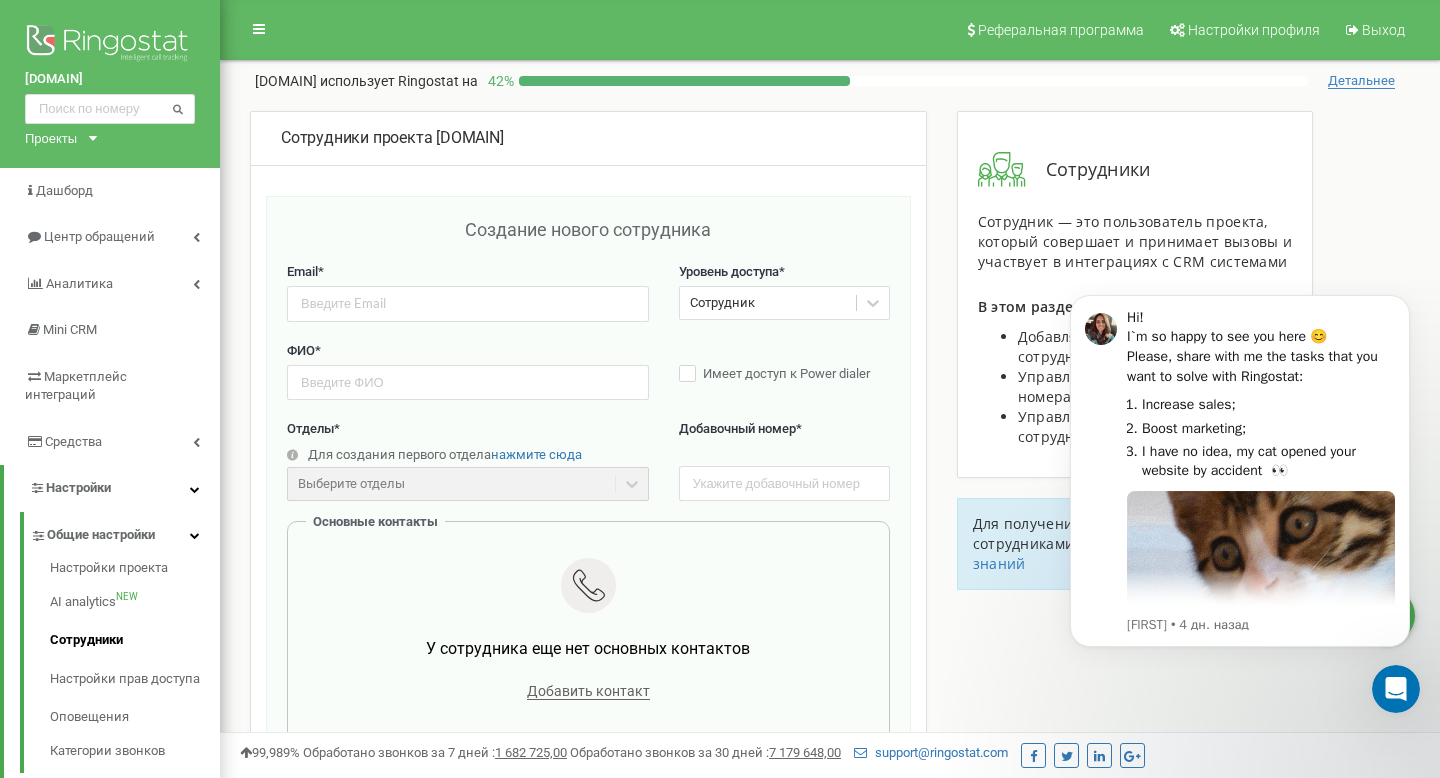 click on "Email * Уровень доступа * Сотрудник" at bounding box center [588, 302] 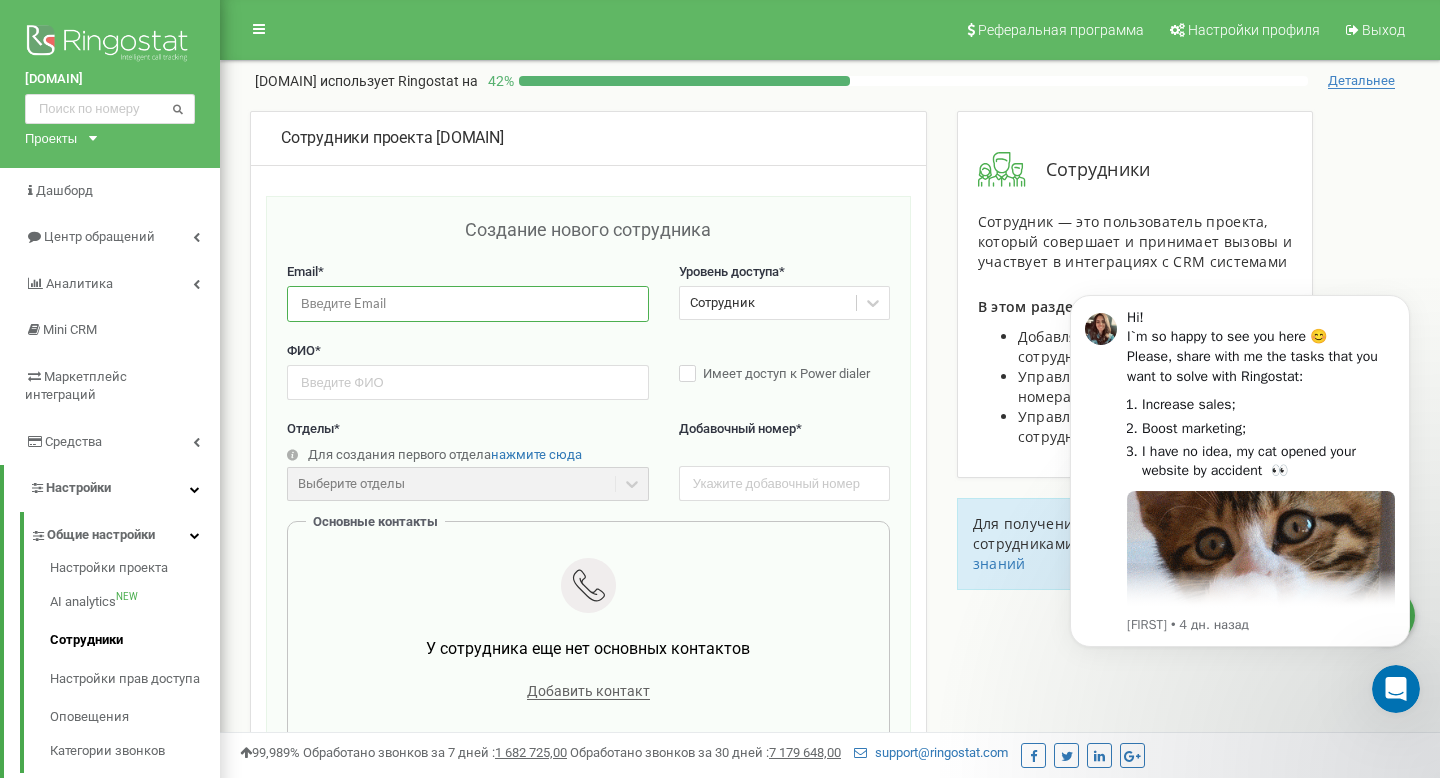 click at bounding box center [468, 303] 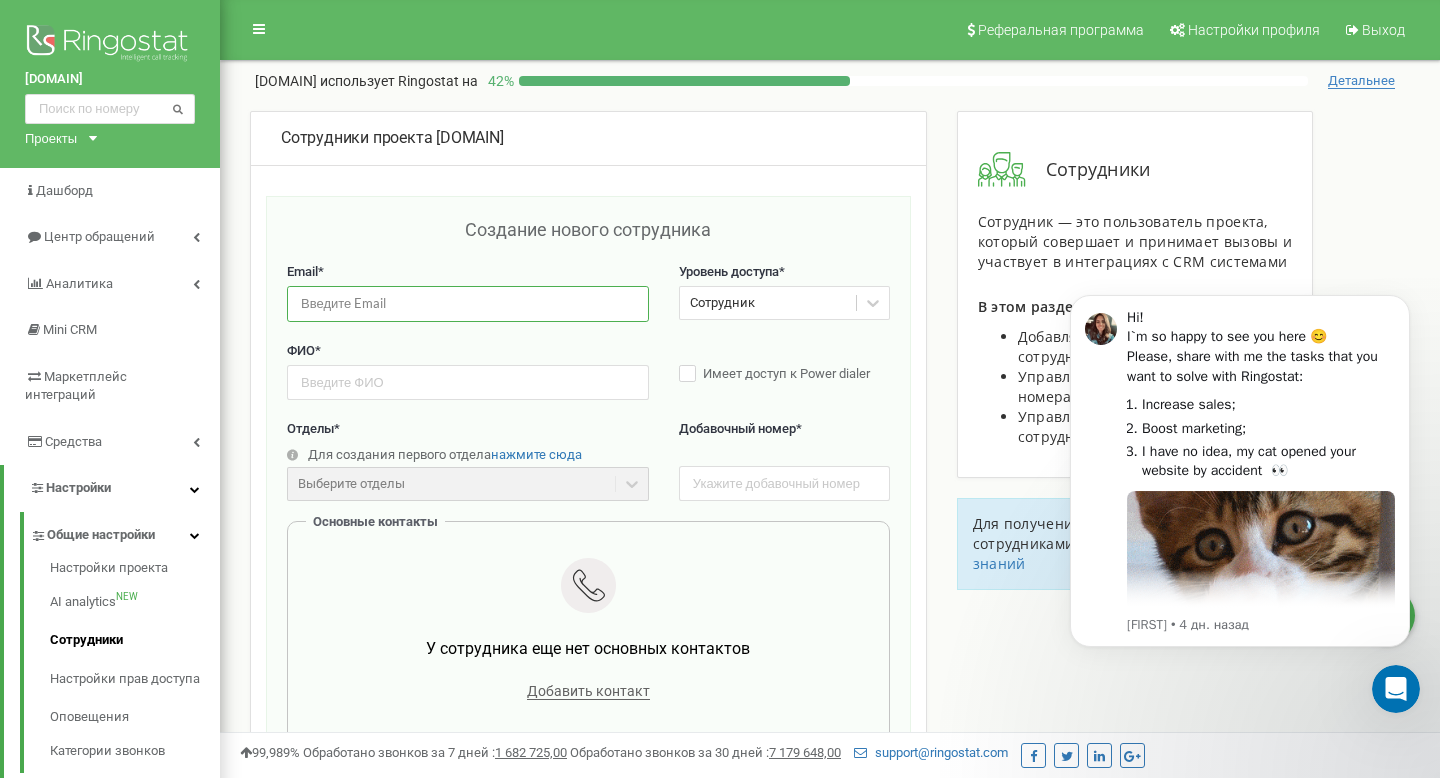 click at bounding box center (468, 303) 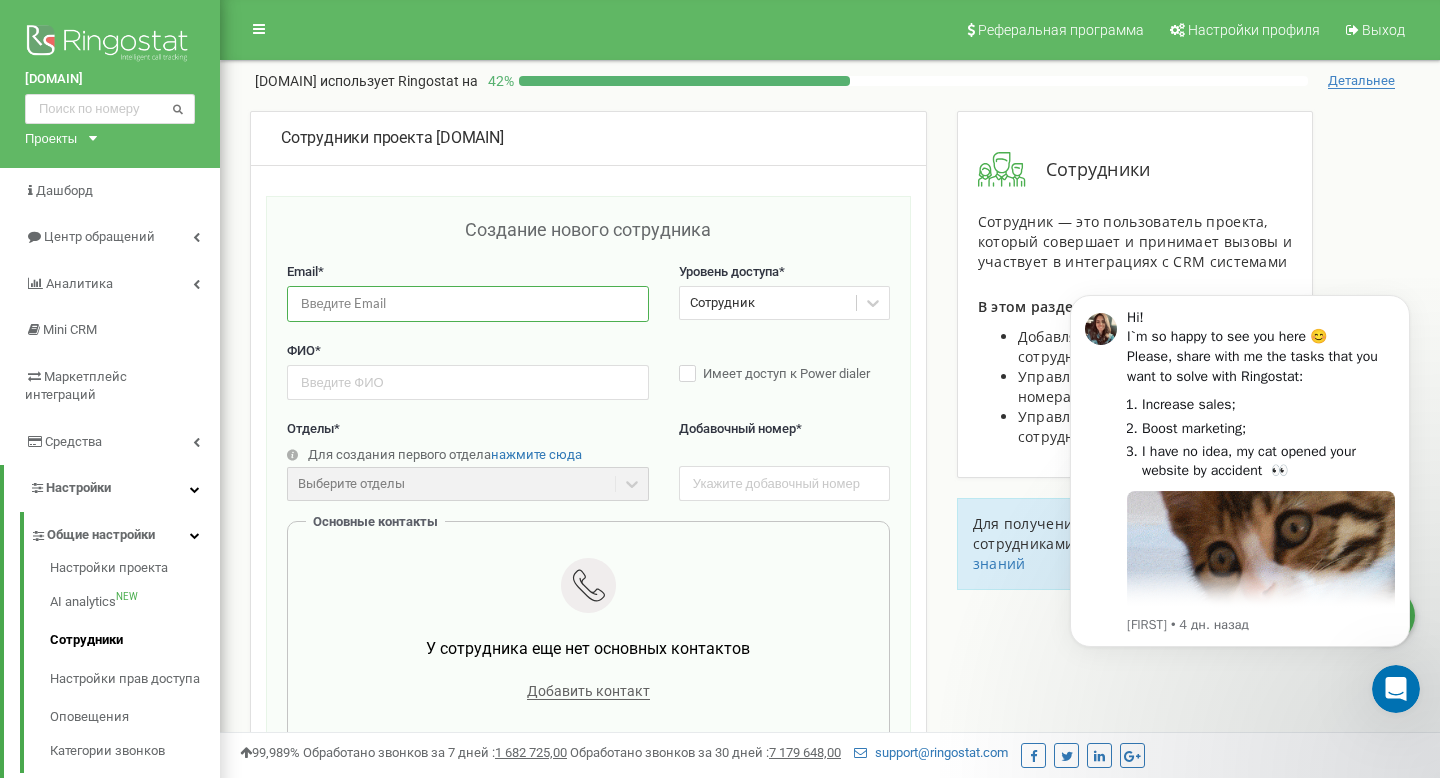 paste on "[EMAIL]" 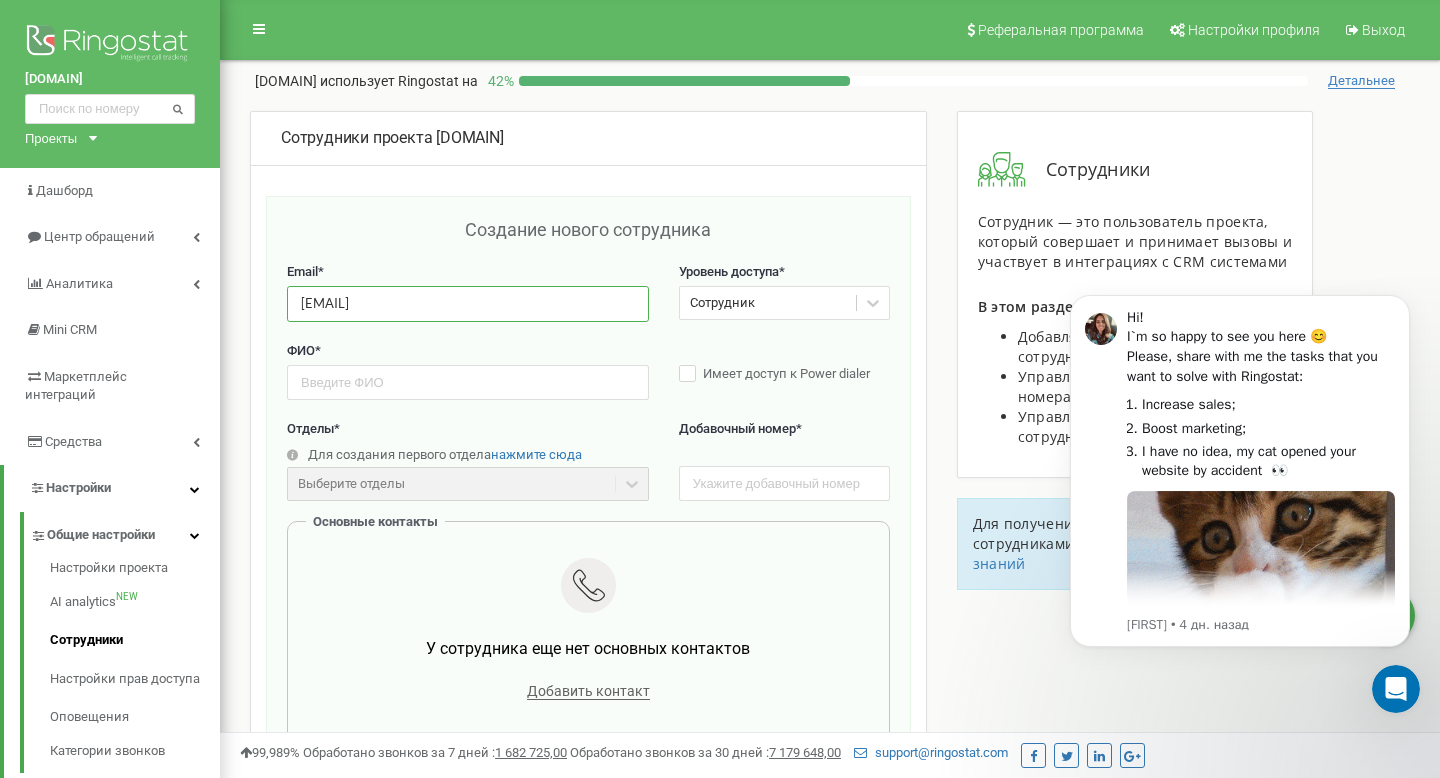 type on "[EMAIL]" 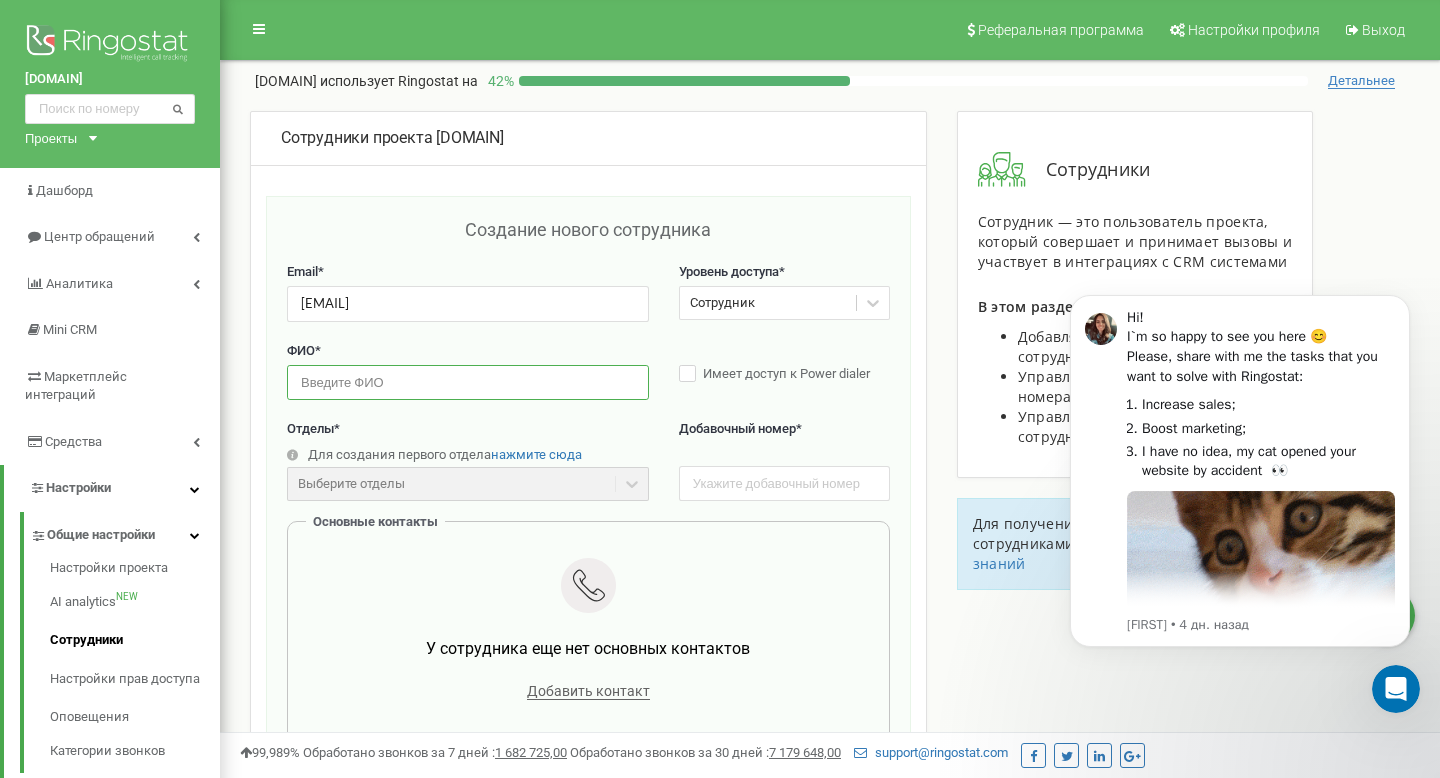 click at bounding box center [468, 382] 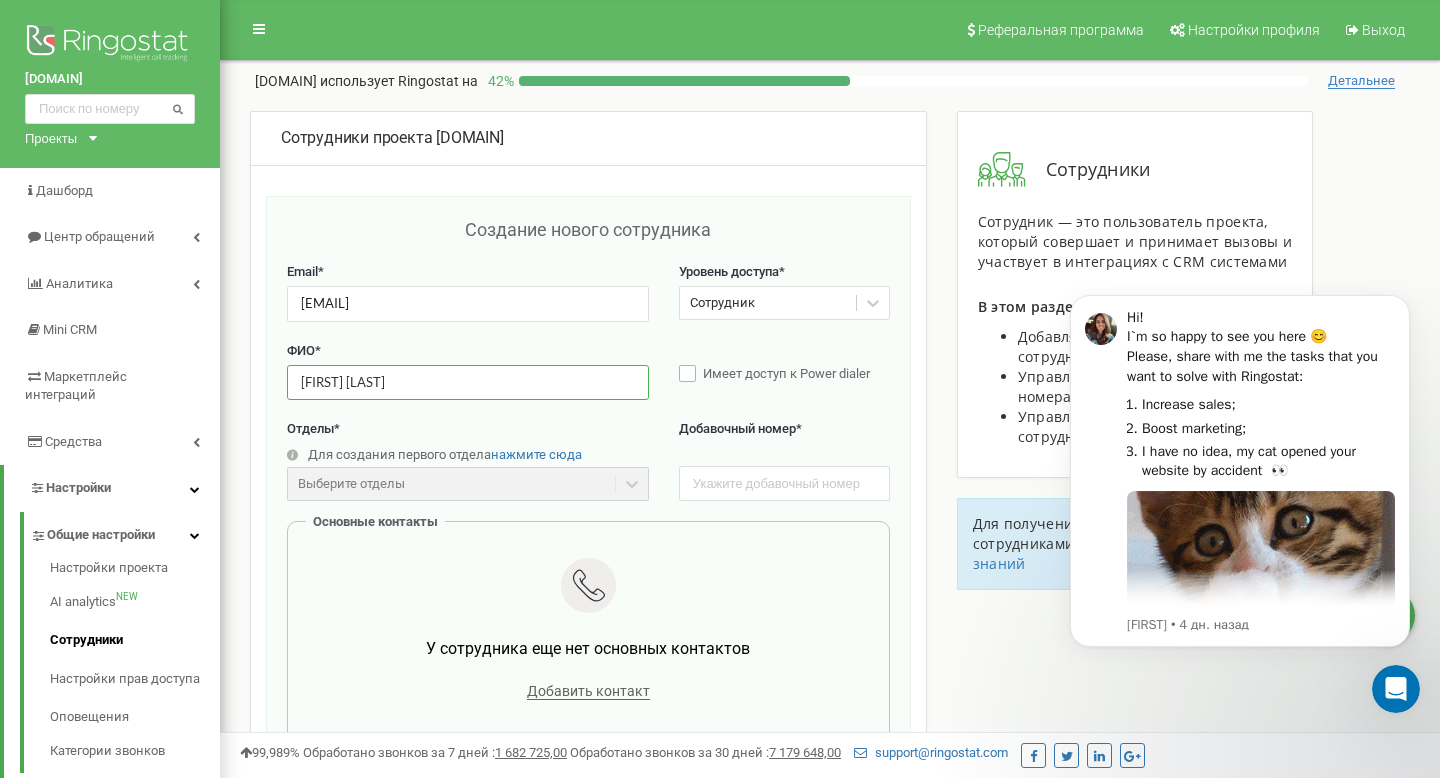 click on "Имеет доступ к Power dialer" at bounding box center [786, 373] 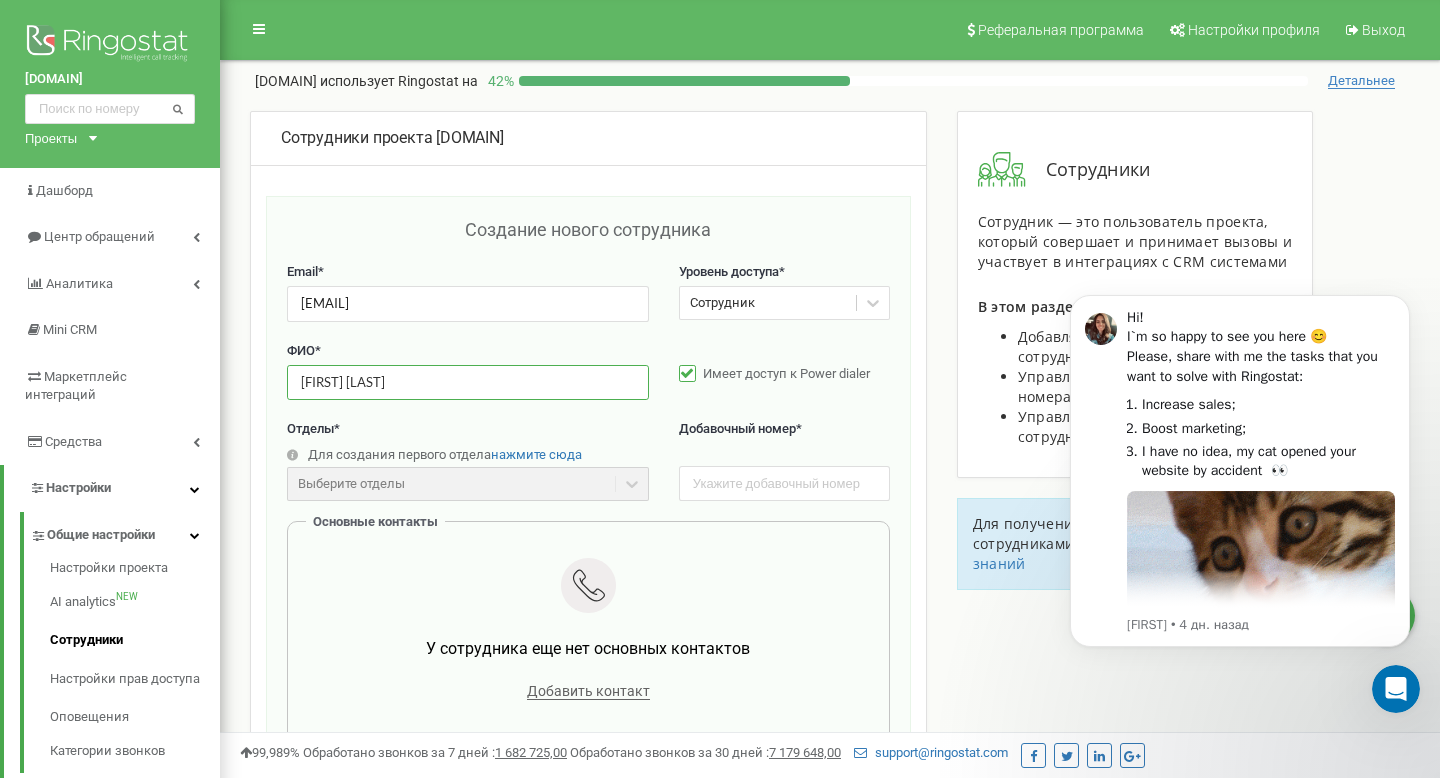 type on "[FIRST] [LAST]" 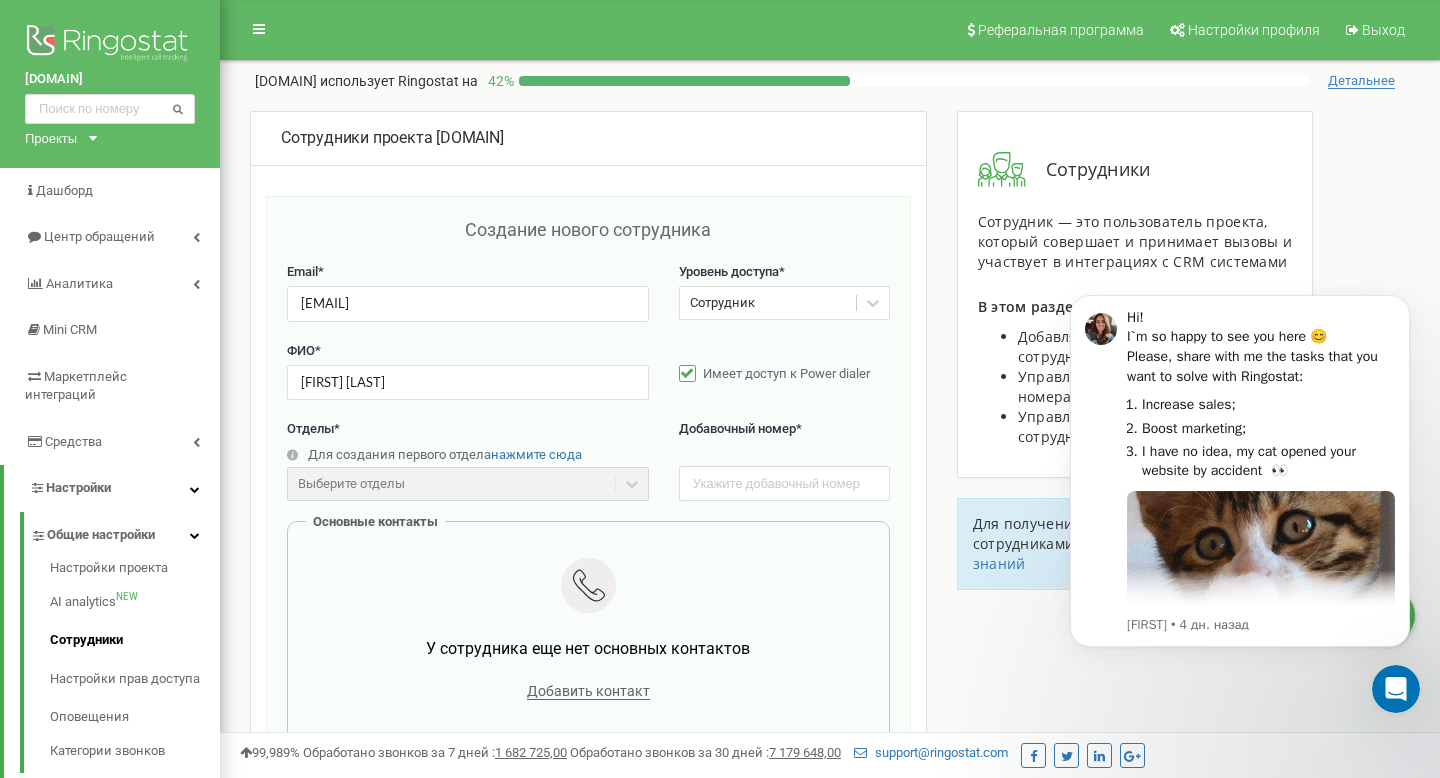 click on "Сотрудник" at bounding box center (722, 303) 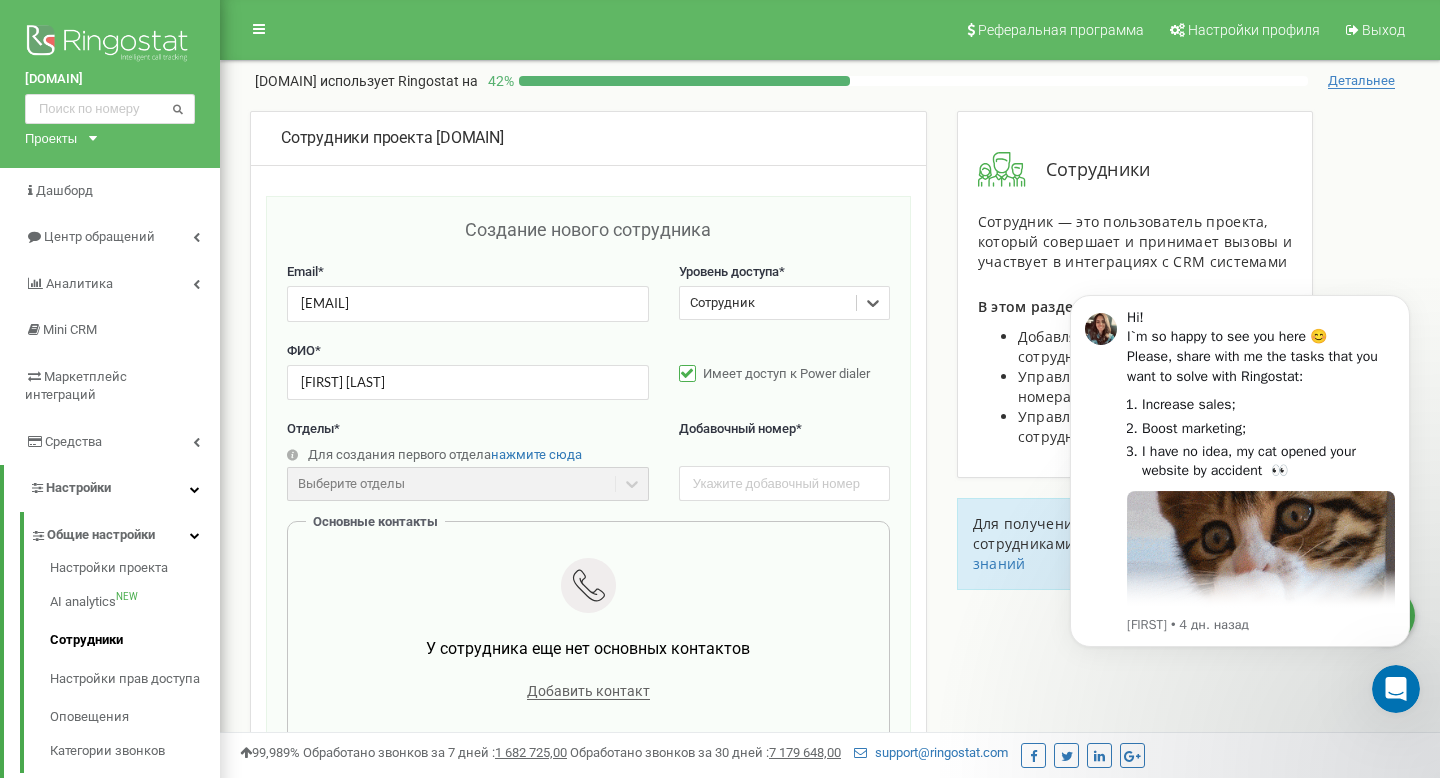 click on "Сотрудник" at bounding box center [722, 303] 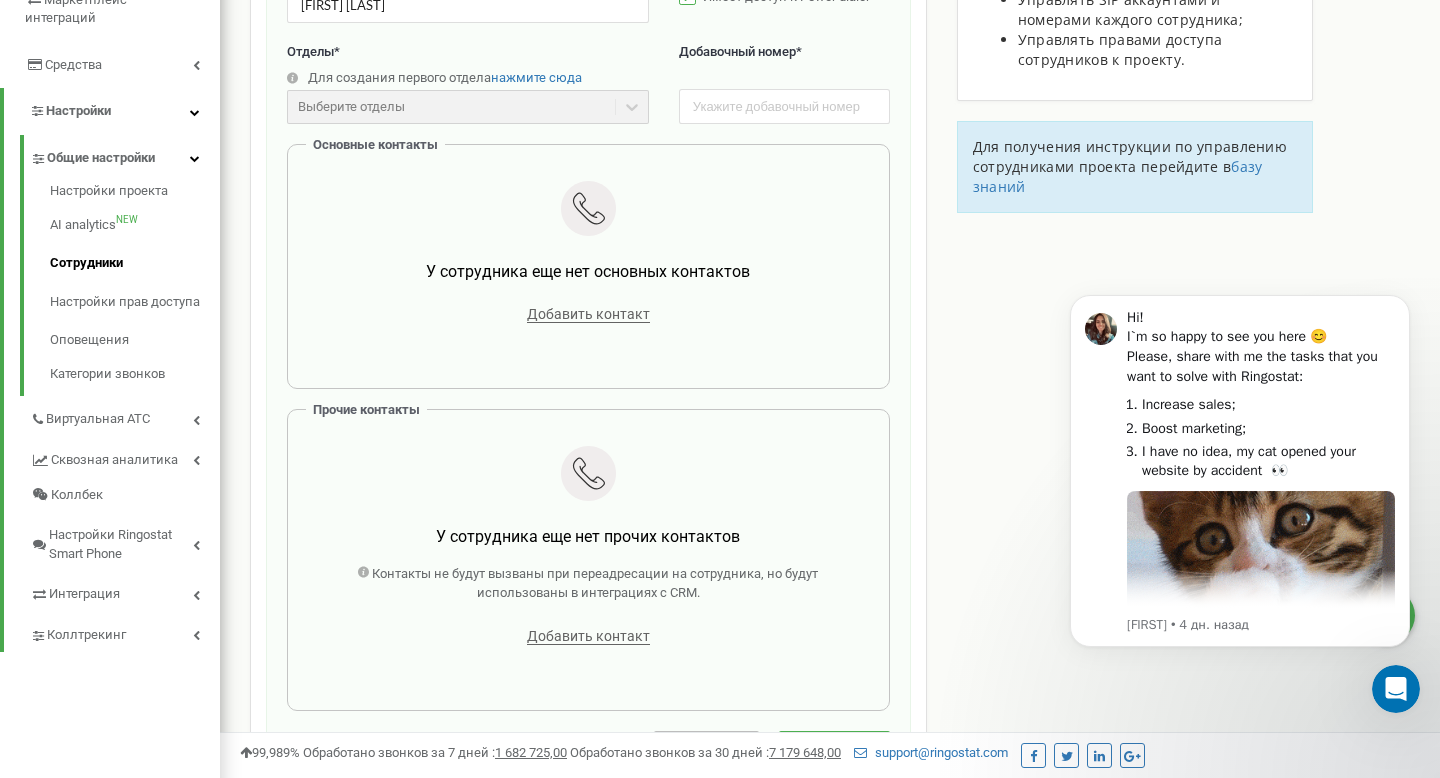 scroll, scrollTop: 405, scrollLeft: 0, axis: vertical 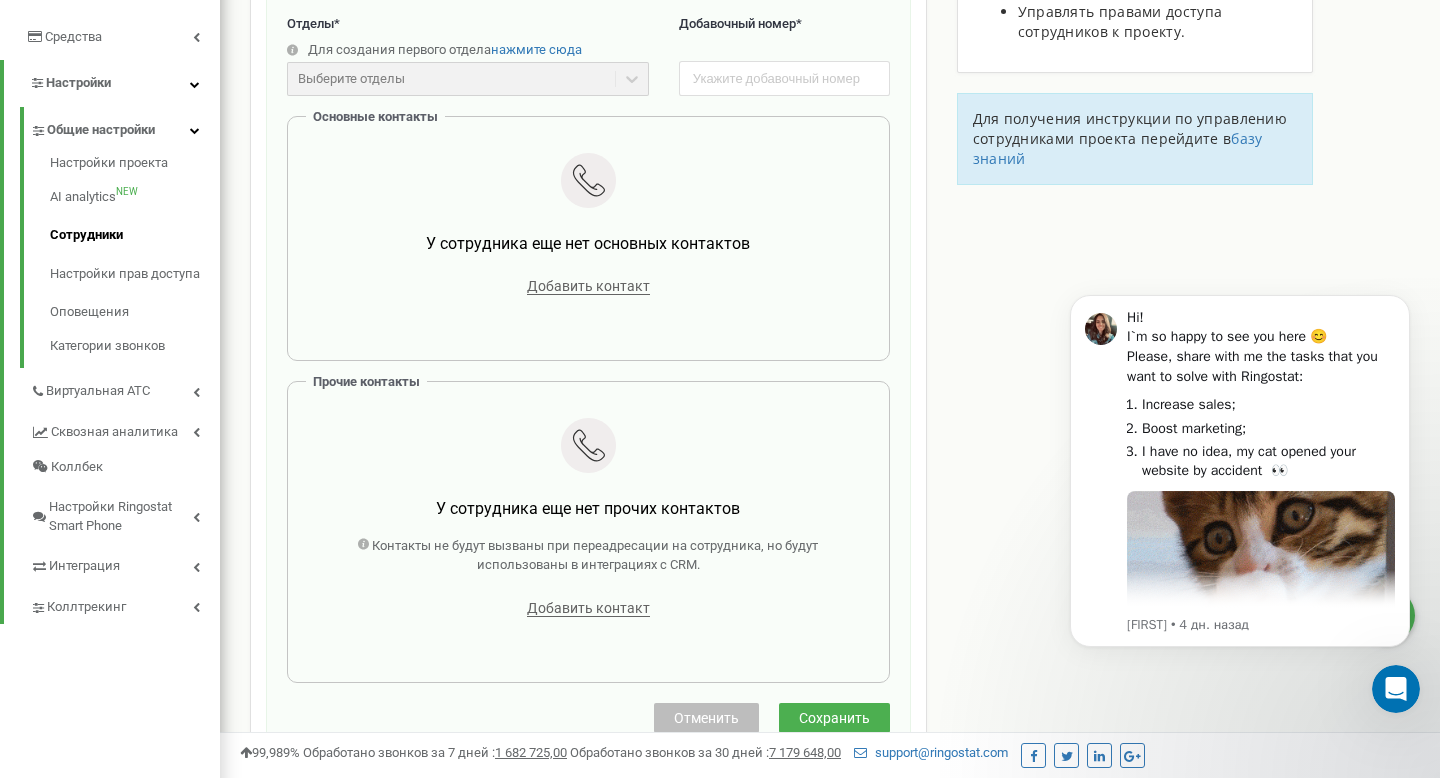 click on "Сохранить" at bounding box center (834, 718) 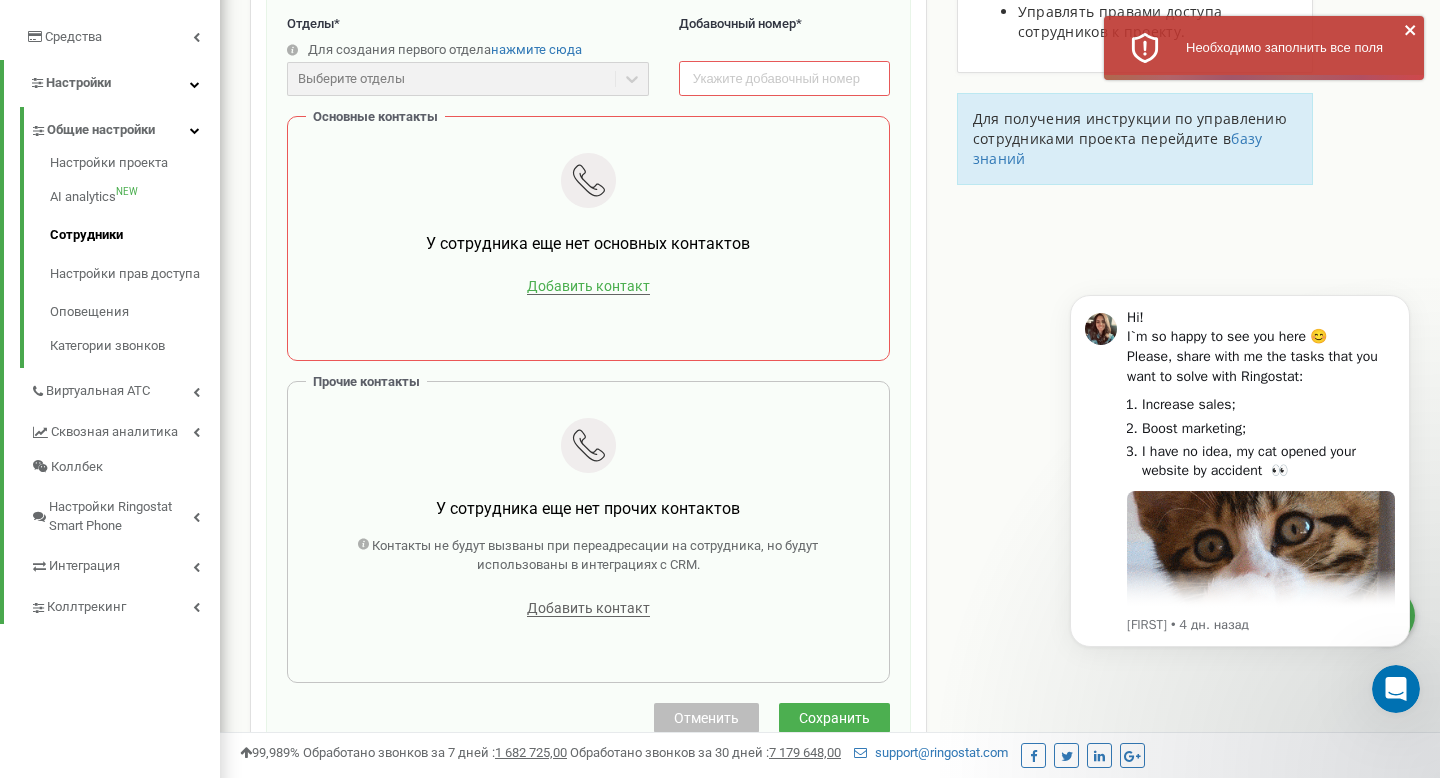 click on "Добавить контакт" at bounding box center (588, 286) 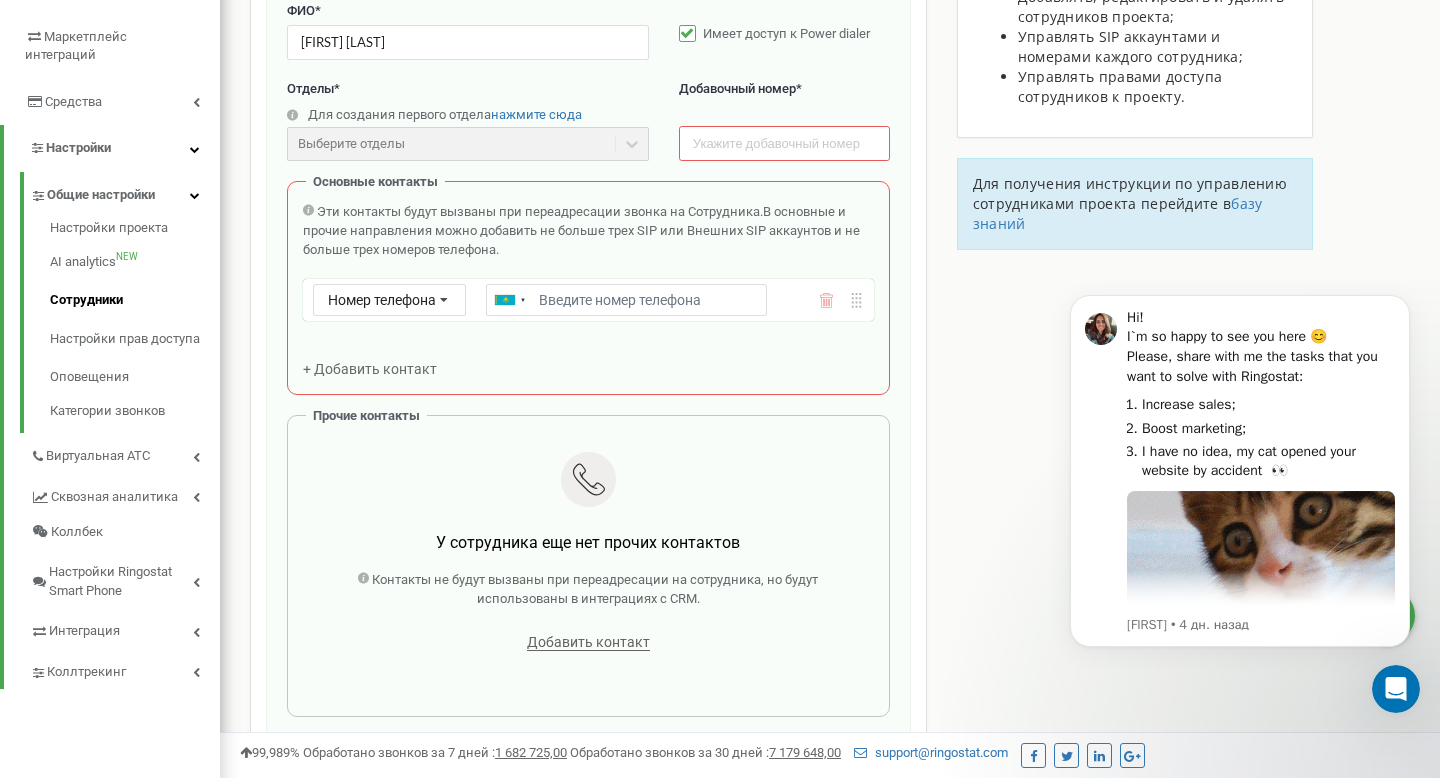 scroll, scrollTop: 332, scrollLeft: 0, axis: vertical 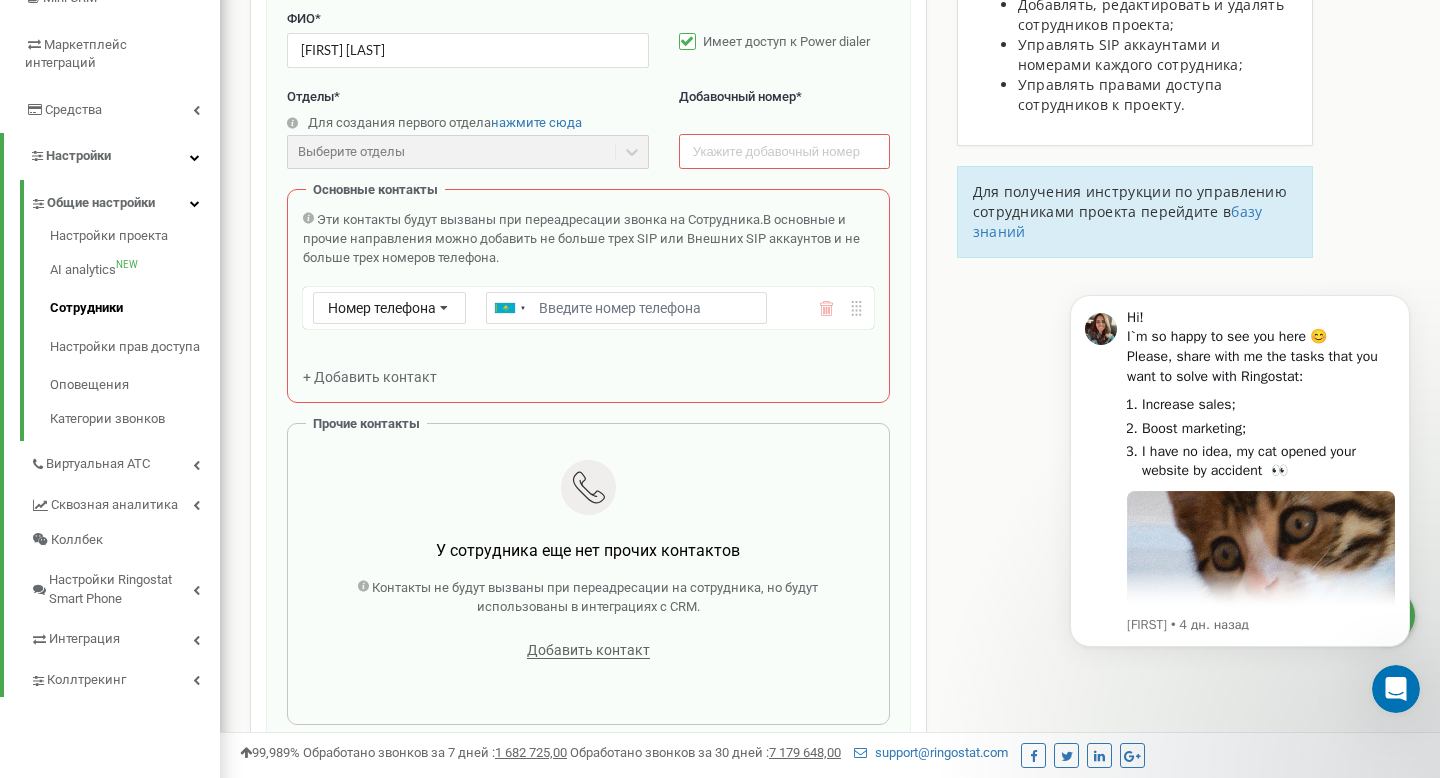 click on "Имеет доступ к Power dialer" at bounding box center (784, 43) 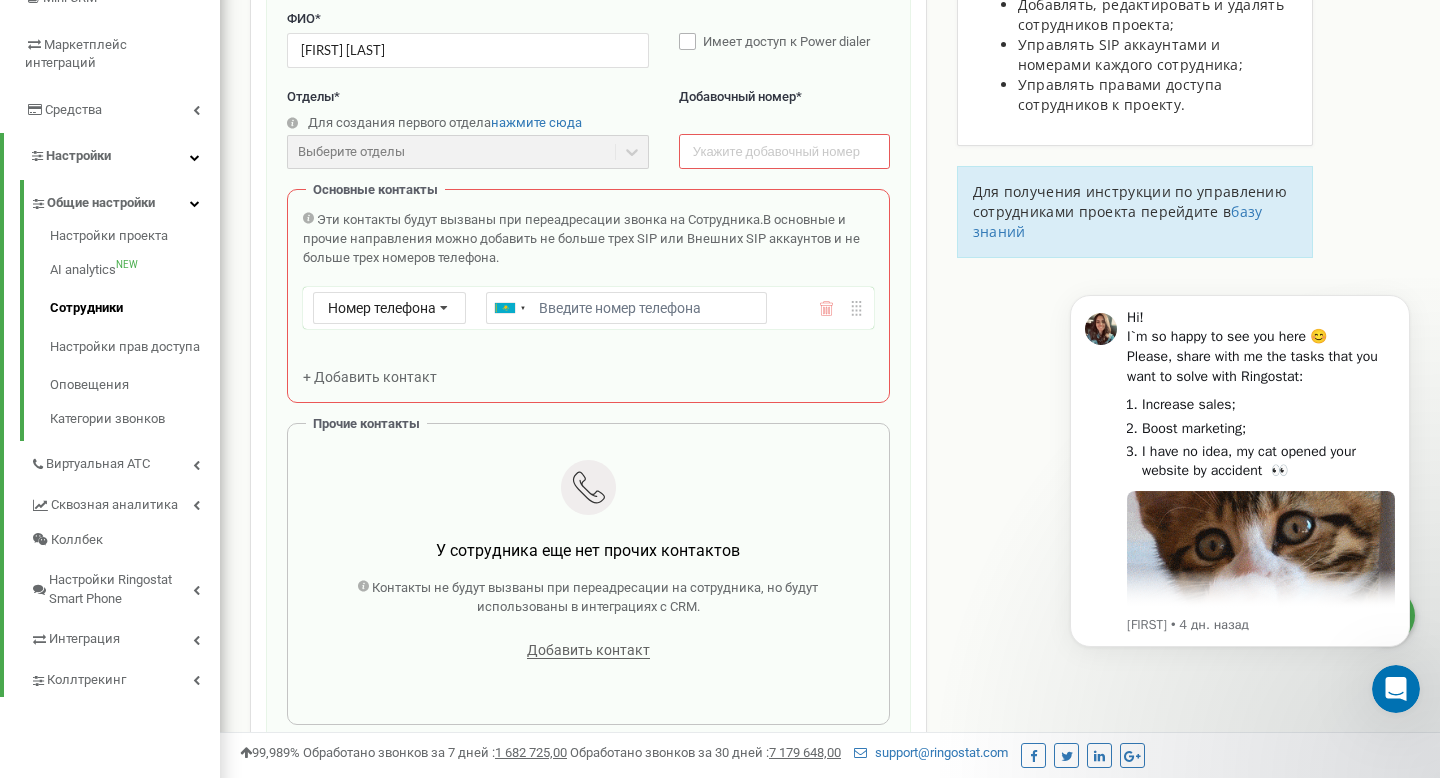 click on "Имеет доступ к Power dialer" at bounding box center [784, 43] 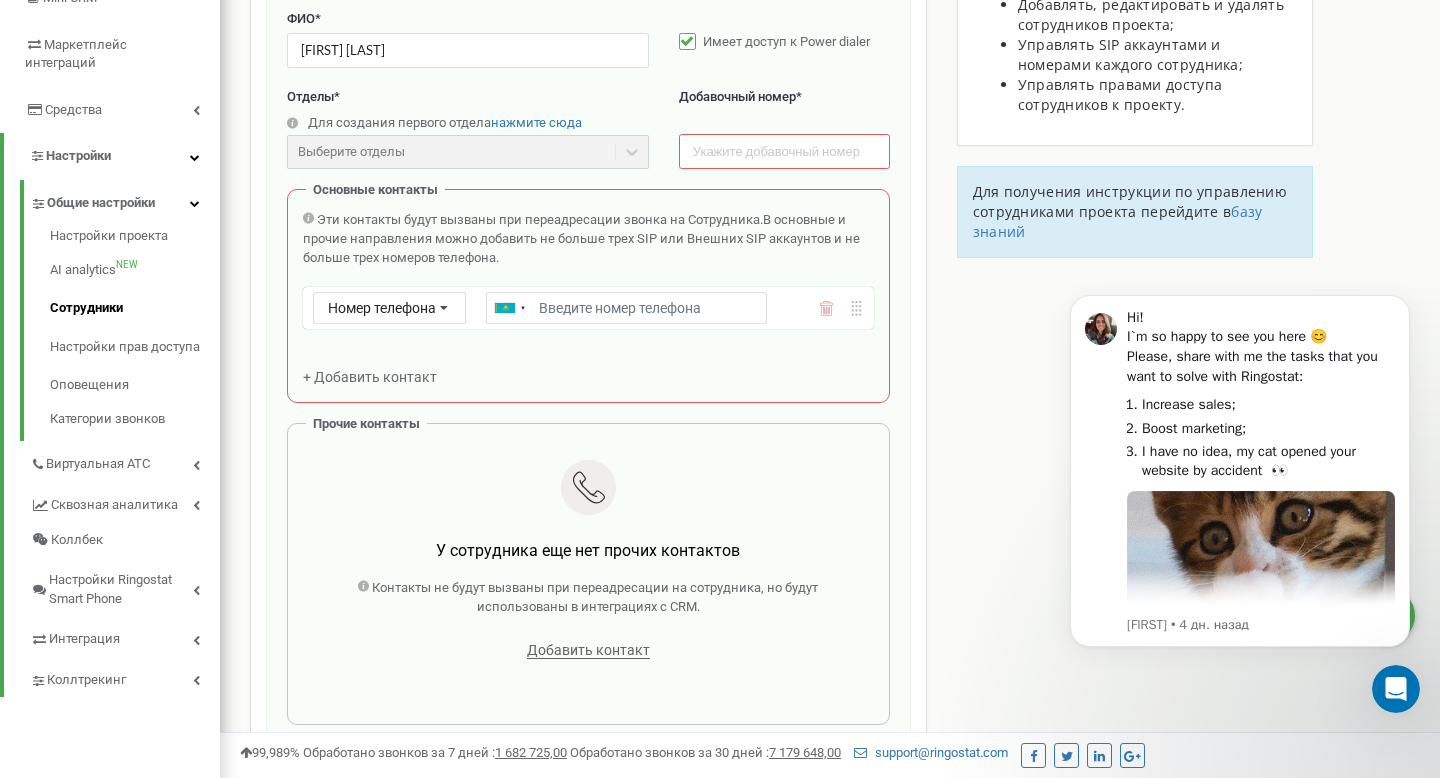 click on "Email *" at bounding box center (626, 308) 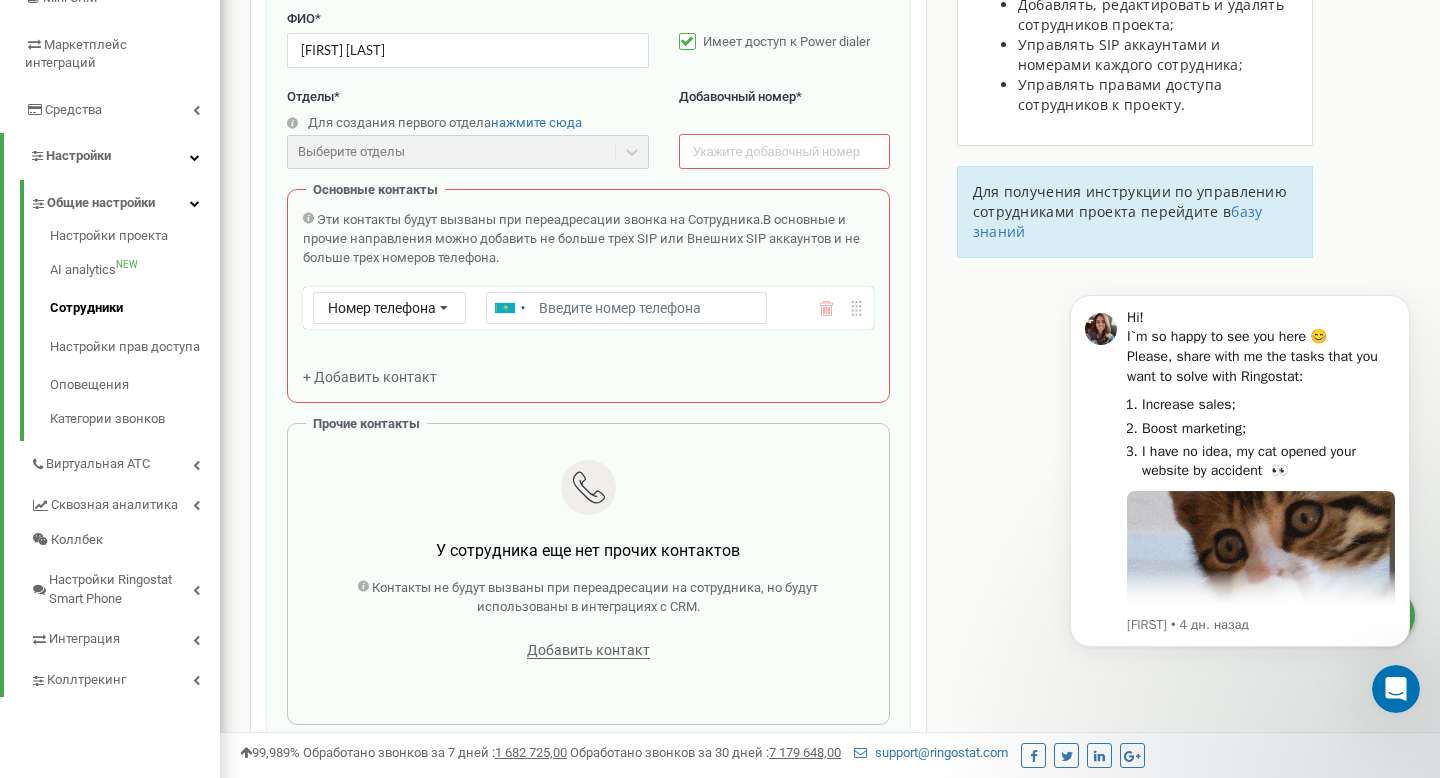 click on "Email *" at bounding box center (626, 308) 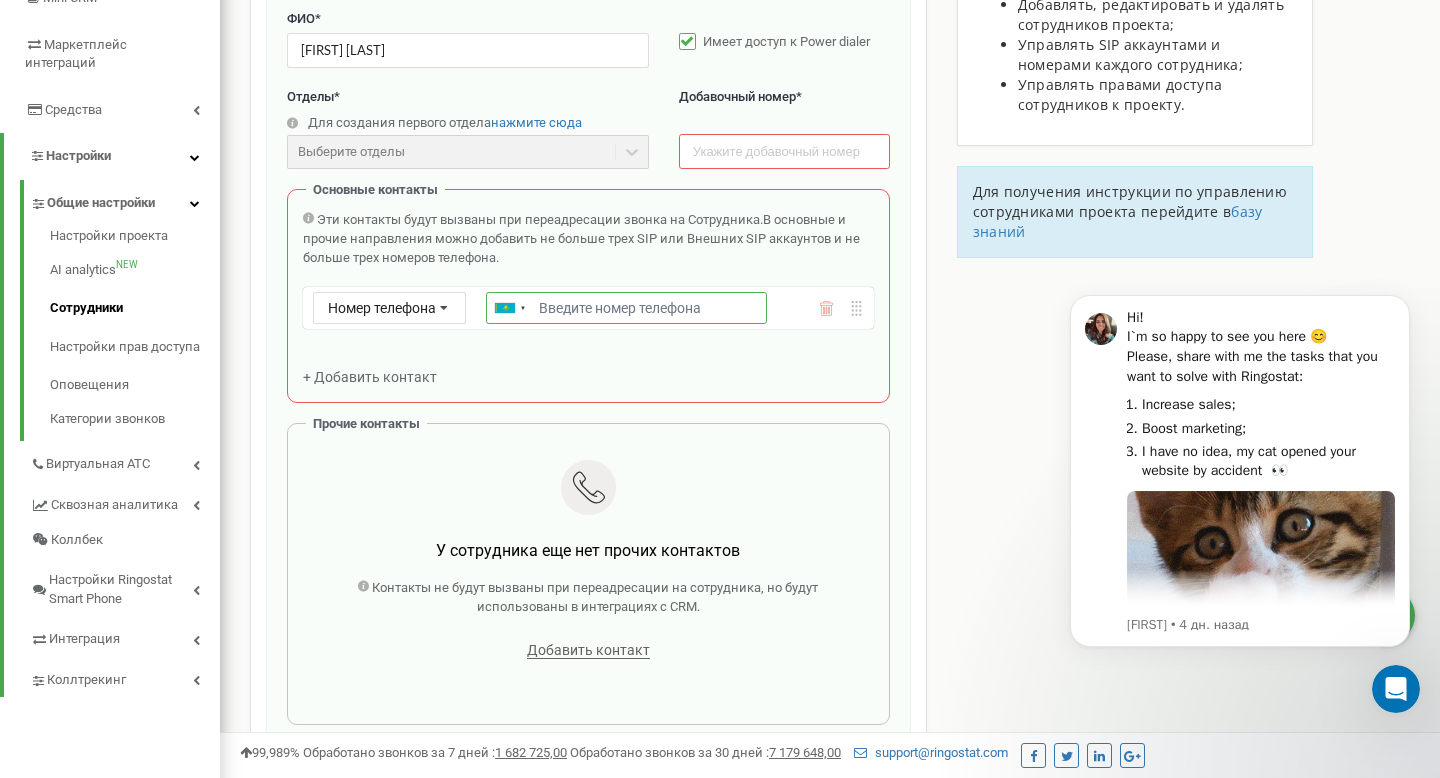 paste on "[PHONE]" 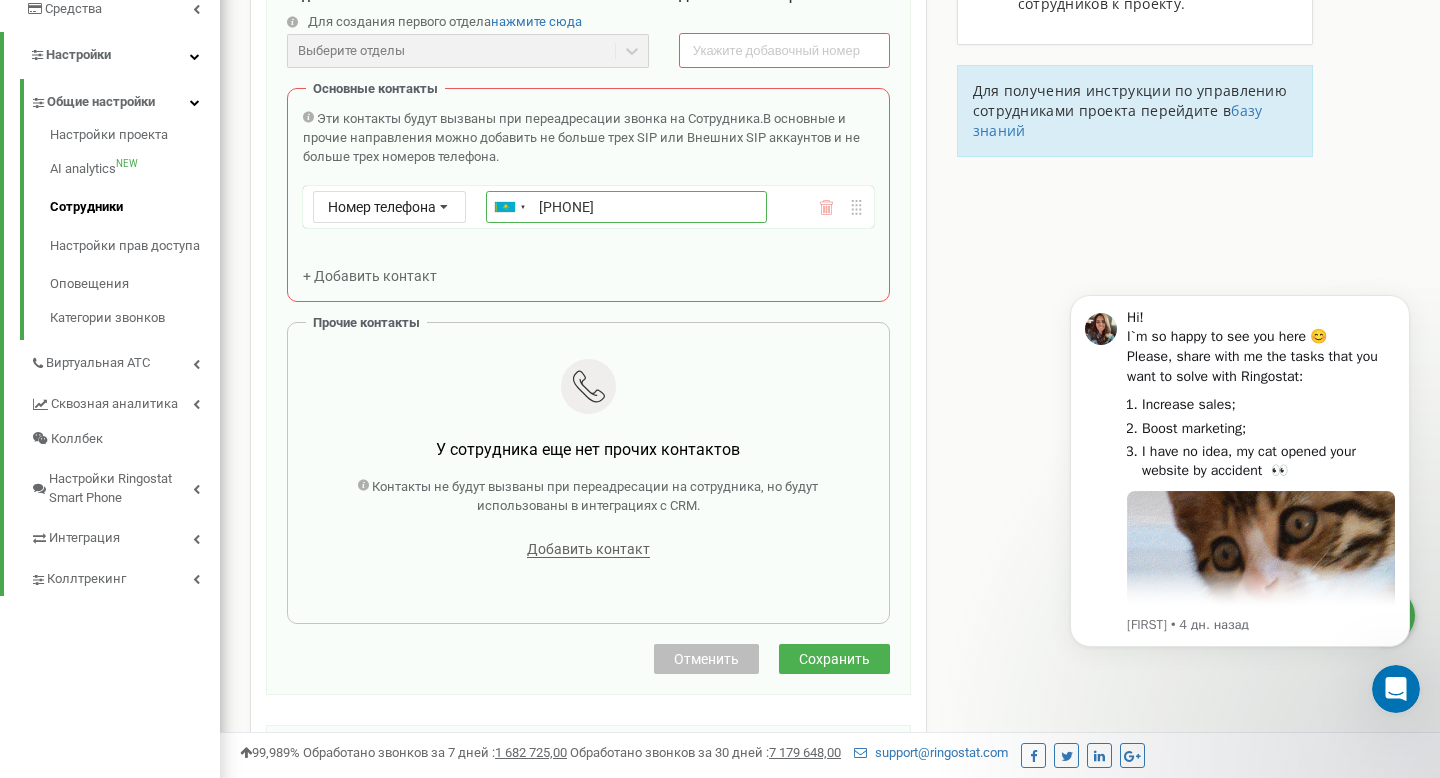 scroll, scrollTop: 437, scrollLeft: 0, axis: vertical 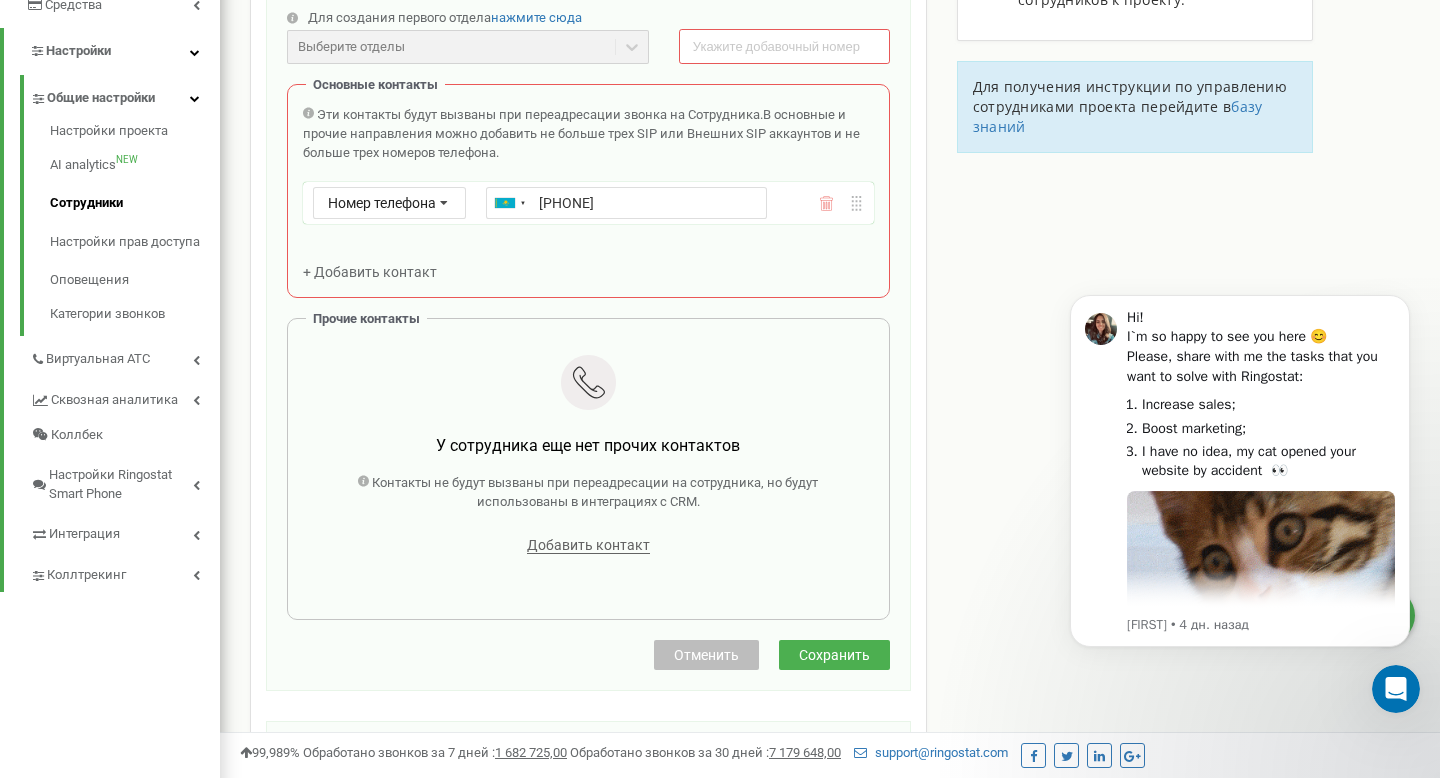 click on "Создание нового сотрудника Email * [EMAIL] Уровень доступа * Сотрудник ФИО * [FIRST] [LAST]  Имеет доступ к Power dialer Отделы * Для создания первого отдела   нажмите сюда Выберите отделы Отделы еще не созданы Добавочный номер * Основные контакты Эти контакты будут вызваны при переадресации звонка на Сотрудника.  В основные и прочие направления можно добавить не больше трех SIP или Внешних SIP аккаунтов и не больше трех номеров телефона. Номер телефона Номер телефона SIP Внешний SIP Ukraine (Україна) + [PHONE] Afghanistan (‫افغانستان‬‎) + [PHONE] Albania (Shqipëri) + [PHONE] Algeria (‫الجزائر‬‎) + [PHONE] + [PHONE]" at bounding box center (588, 225) 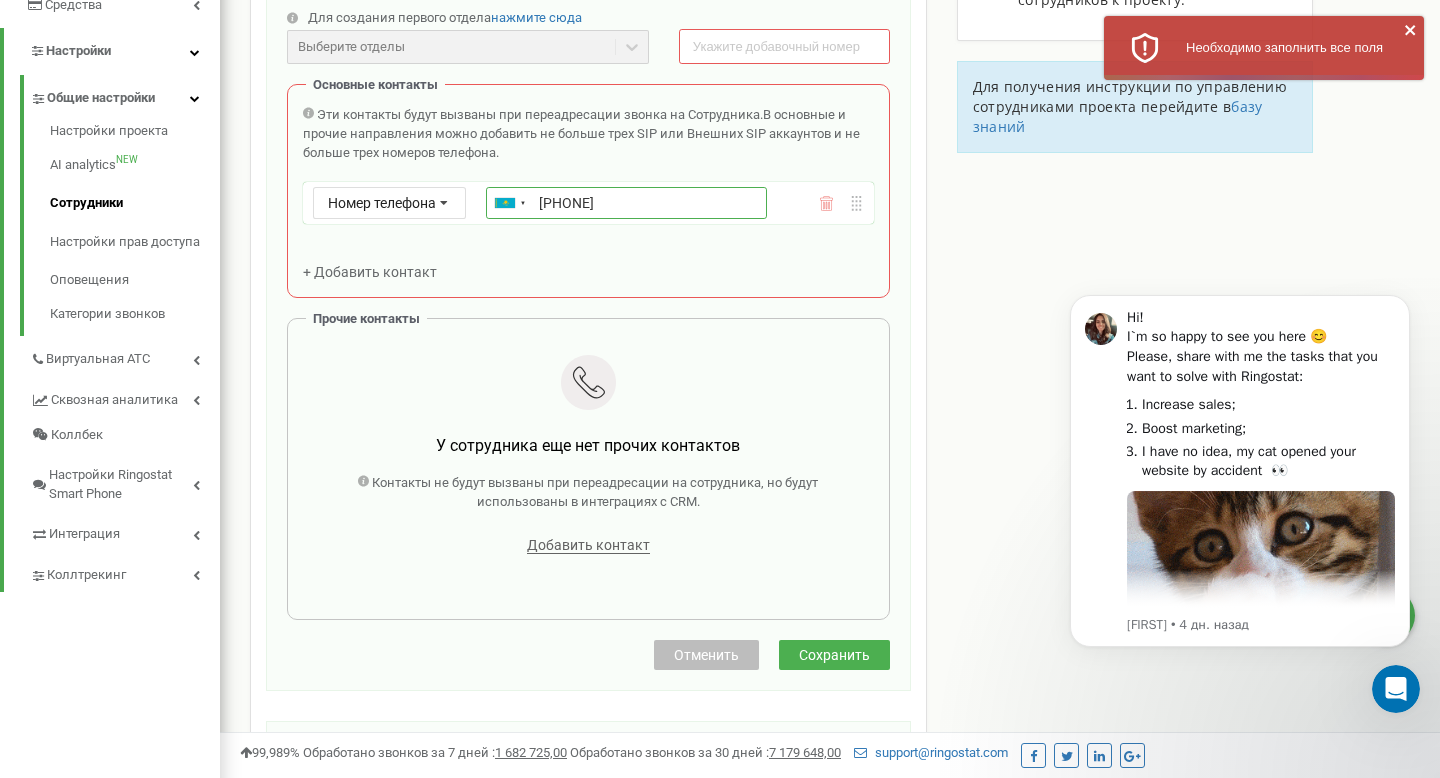 click on "[PHONE]" at bounding box center [626, 203] 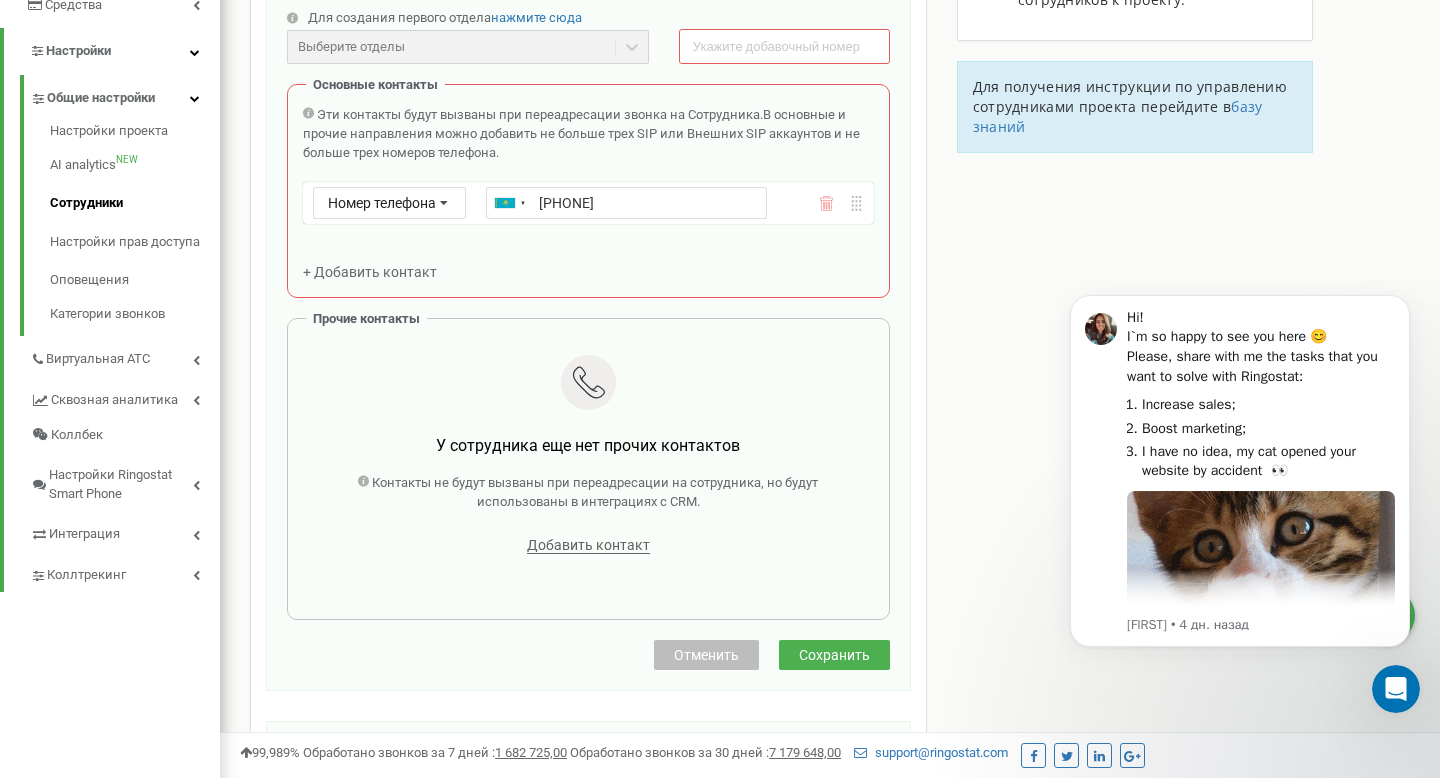 click on "Создание нового сотрудника Email * [EMAIL] Уровень доступа * Сотрудник ФИО * [FIRST] [LAST]  Имеет доступ к Power dialer Отделы * Для создания первого отдела   нажмите сюда Выберите отделы Отделы еще не созданы Добавочный номер * Основные контакты Эти контакты будут вызваны при переадресации звонка на Сотрудника.  В основные и прочие направления можно добавить не больше трех SIP или Внешних SIP аккаунтов и не больше трех номеров телефона. Номер телефона Номер телефона SIP Внешний SIP Ukraine (Україна) + [PHONE] Afghanistan (‫افغانستان‬‎) + [PHONE] Albania (Shqipëri) + [PHONE] Algeria (‫الجزائر‬‎) + [PHONE] + [PHONE]" at bounding box center [588, 225] 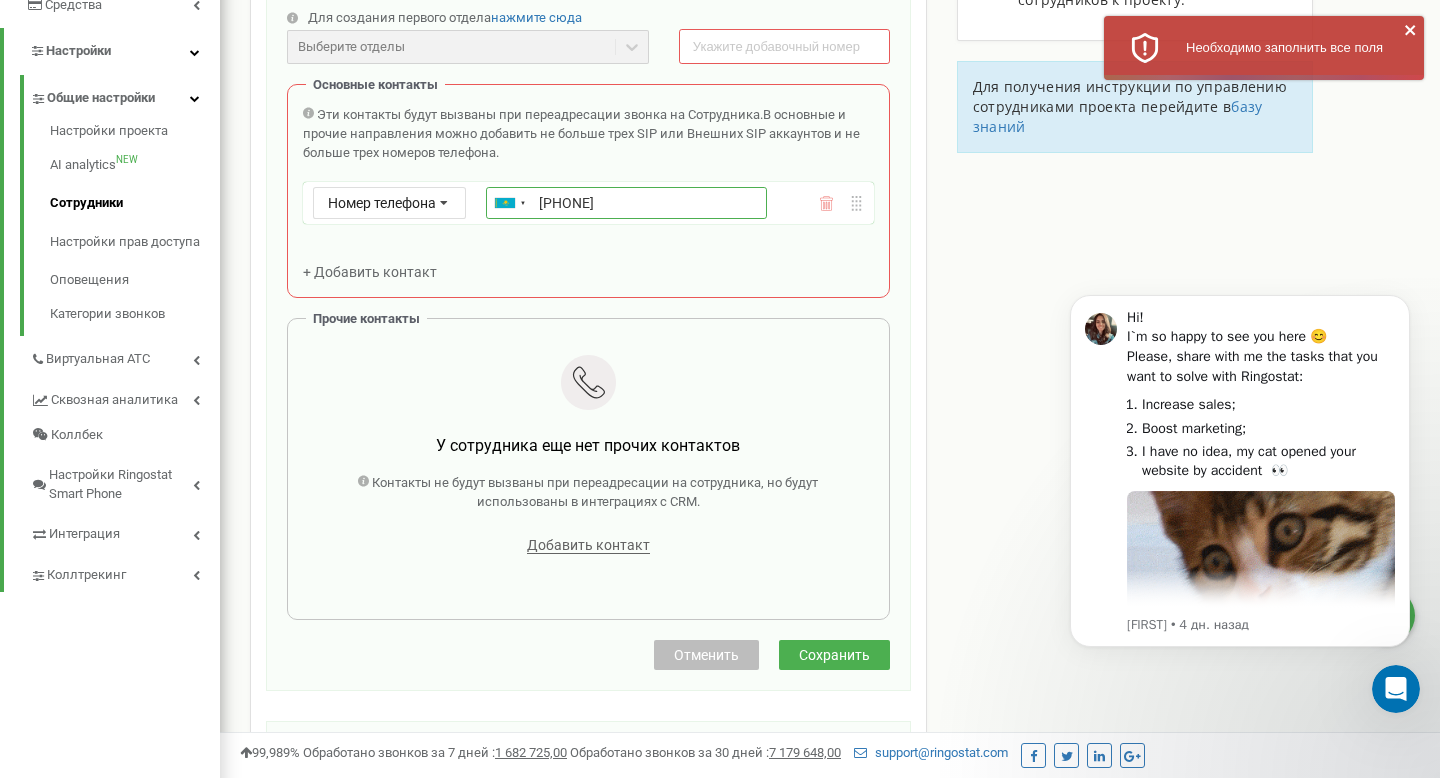 click on "[PHONE]" at bounding box center [626, 203] 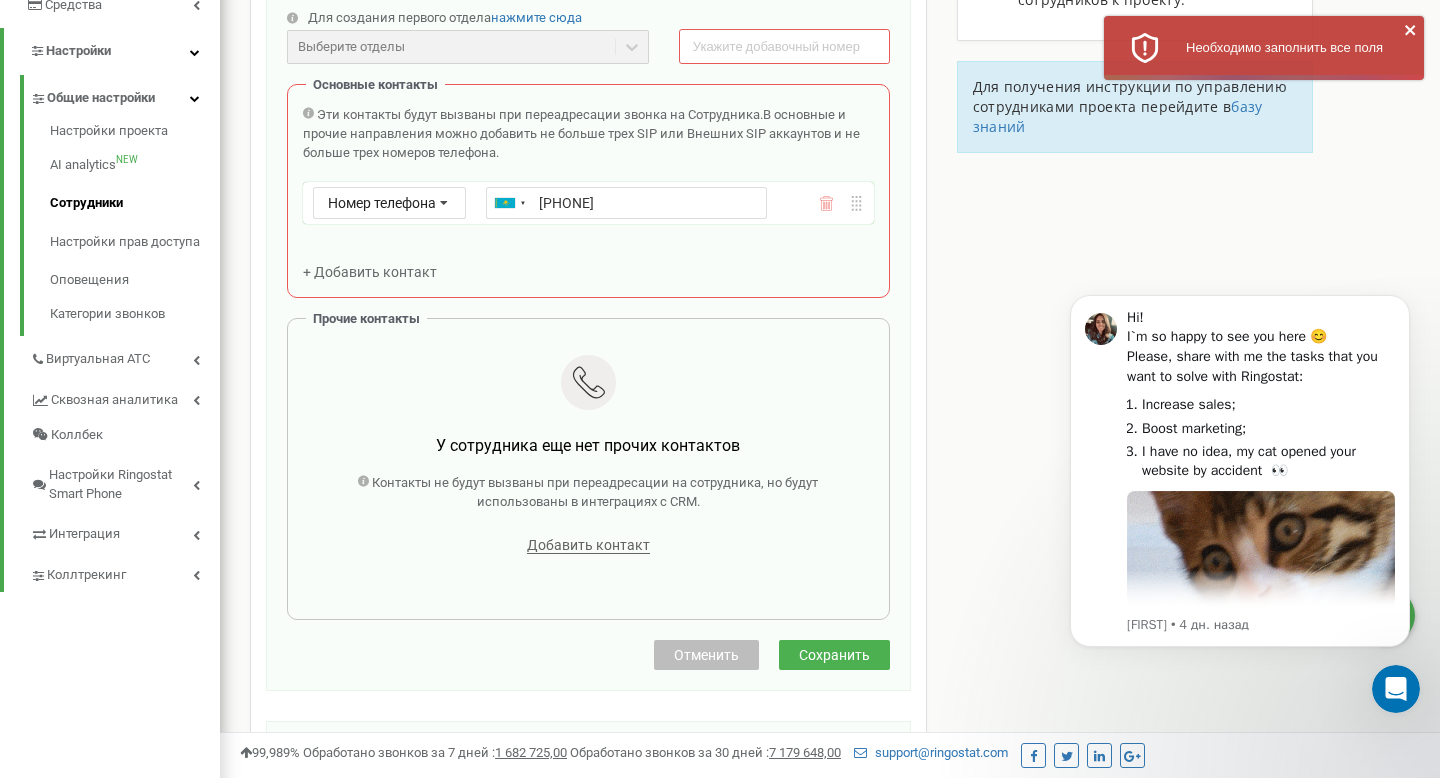 click on "Создание нового сотрудника Email * [EMAIL] Уровень доступа * Сотрудник ФИО * [FIRST] [LAST]  Имеет доступ к Power dialer Отделы * Для создания первого отдела   нажмите сюда Выберите отделы Отделы еще не созданы Добавочный номер * Основные контакты Эти контакты будут вызваны при переадресации звонка на Сотрудника.  В основные и прочие направления можно добавить не больше трех SIP или Внешних SIP аккаунтов и не больше трех номеров телефона. Номер телефона Номер телефона SIP Внешний SIP Ukraine (Україна) + [PHONE] Afghanistan (‫افغانستان‬‎) + [PHONE] Albania (Shqipëri) + [PHONE] Algeria (‫الجزائر‬‎) + [PHONE] + [PHONE]" at bounding box center [588, 225] 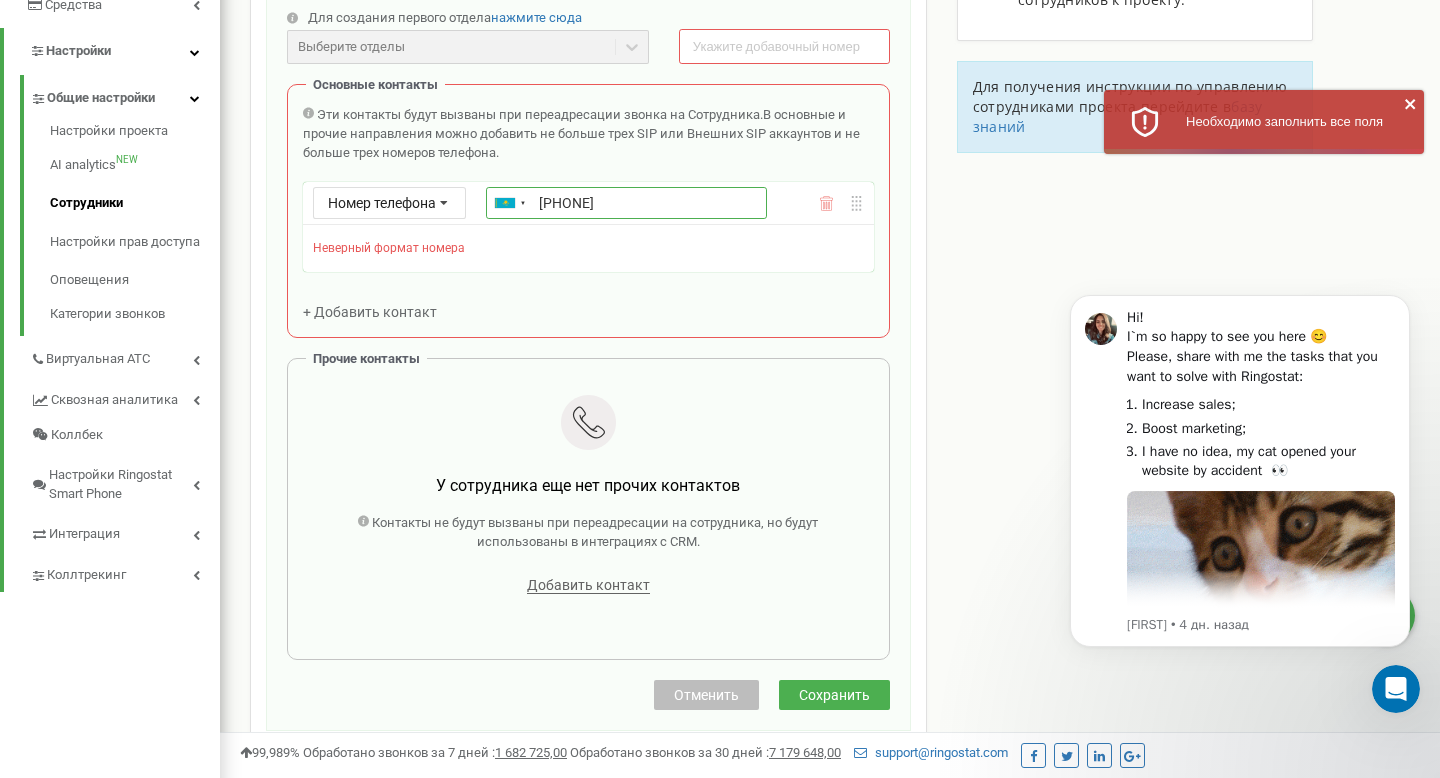 click on "[PHONE]" at bounding box center (626, 203) 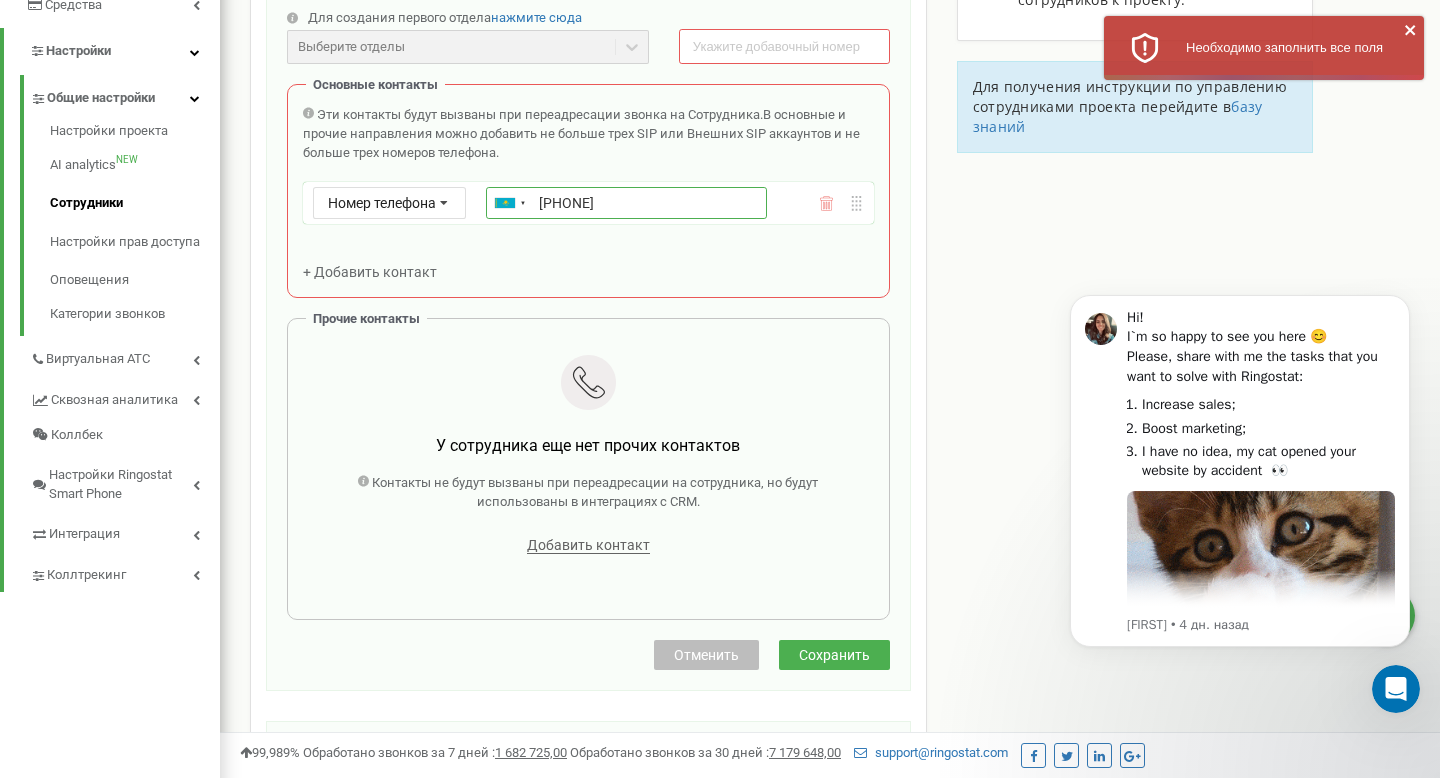 click on "[PHONE]" at bounding box center (626, 203) 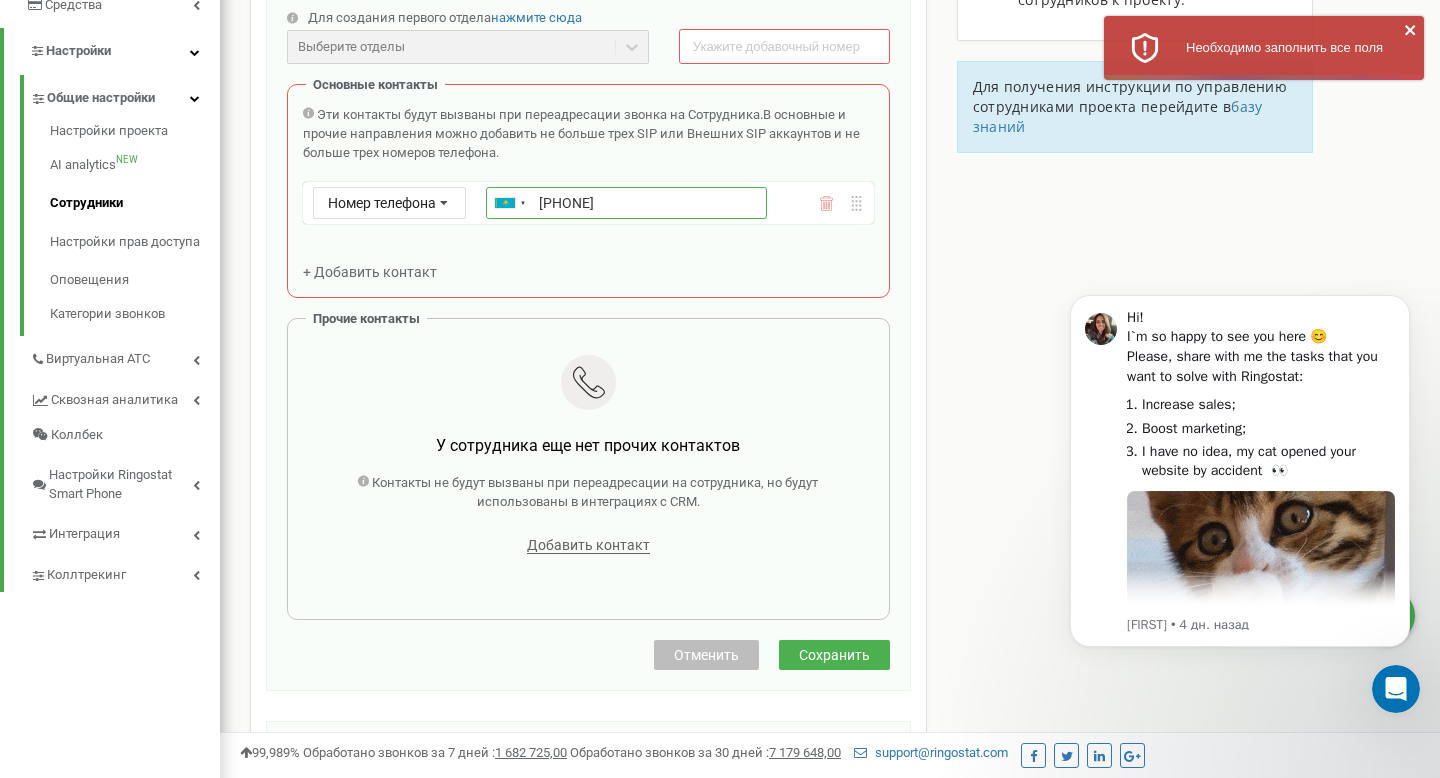 drag, startPoint x: 710, startPoint y: 207, endPoint x: 755, endPoint y: 209, distance: 45.044422 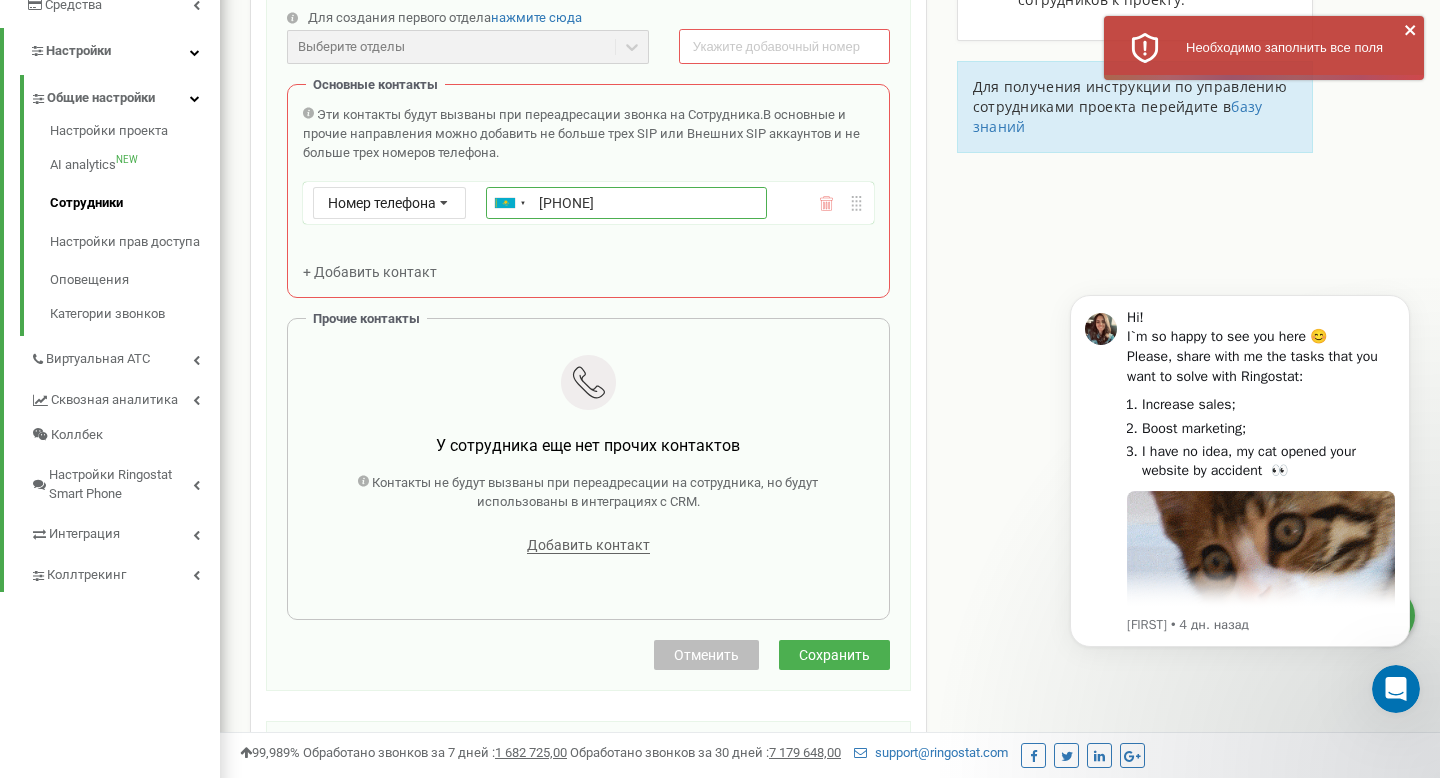 click on "[PHONE]" at bounding box center (626, 203) 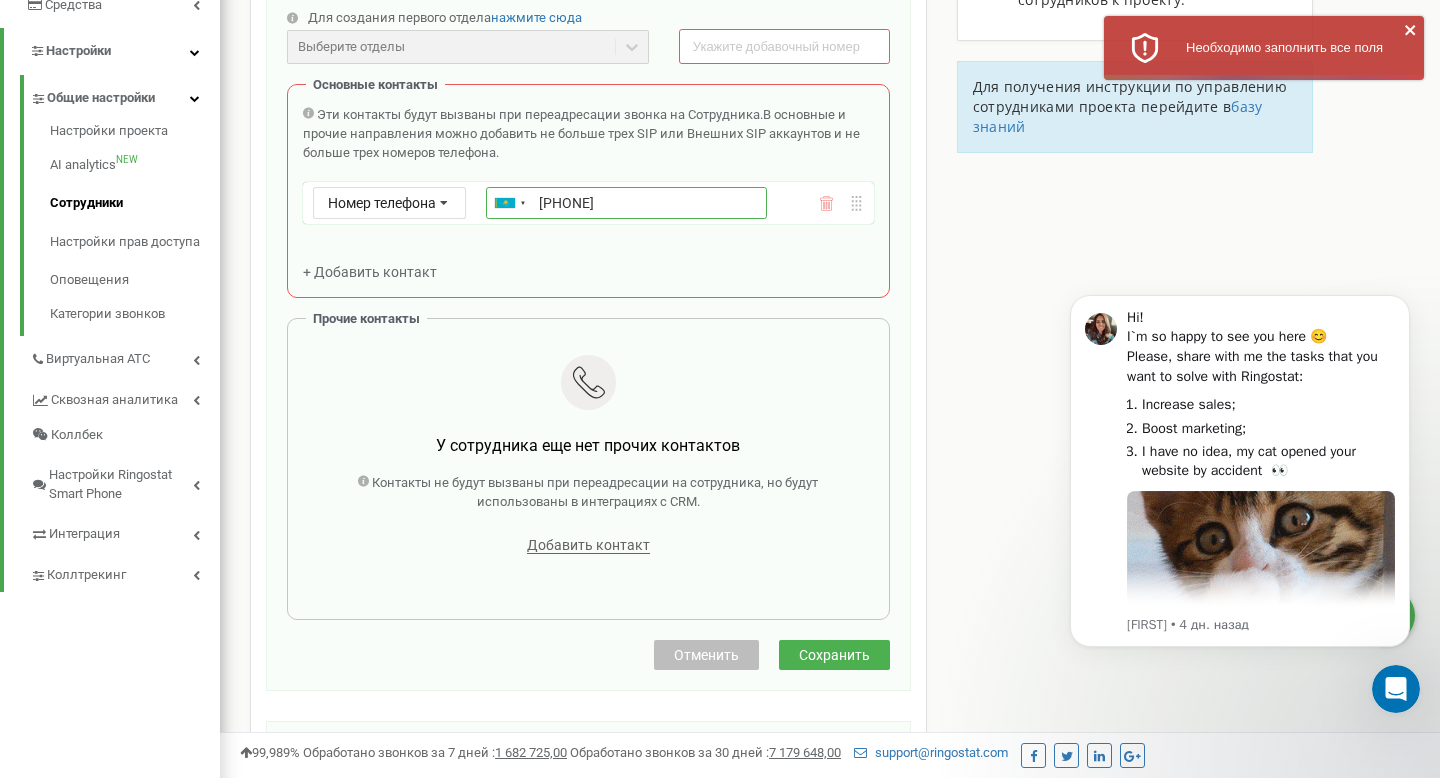 type on "[PHONE]" 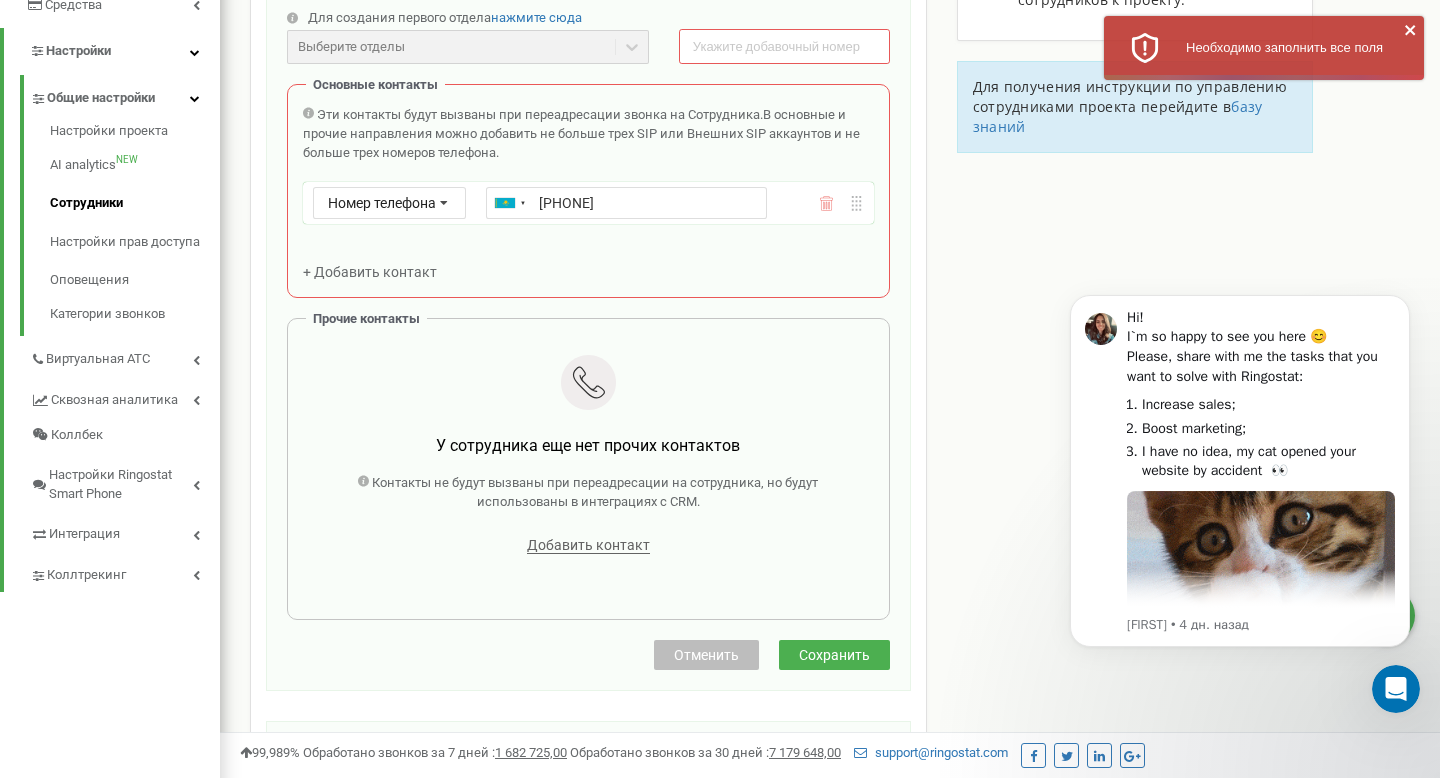 click on "Создание нового сотрудника Email * [EMAIL] Уровень доступа * Сотрудник ФИО * [FIRST] [LAST]  Имеет доступ к Power dialer Отделы * Для создания первого отдела   нажмите сюда Выберите отделы Отделы еще не созданы Добавочный номер * Основные контакты Эти контакты будут вызваны при переадресации звонка на Сотрудника.  В основные и прочие направления можно добавить не больше трех SIP или Внешних SIP аккаунтов и не больше трех номеров телефона. Номер телефона Номер телефона SIP Внешний SIP Ukraine (Україна) + [PHONE] Afghanistan (‫افغانستان‬‎) + [PHONE] Albania (Shqipëri) + [PHONE] Algeria (‫الجزائر‬‎) + [PHONE] + [PHONE]" at bounding box center [588, 225] 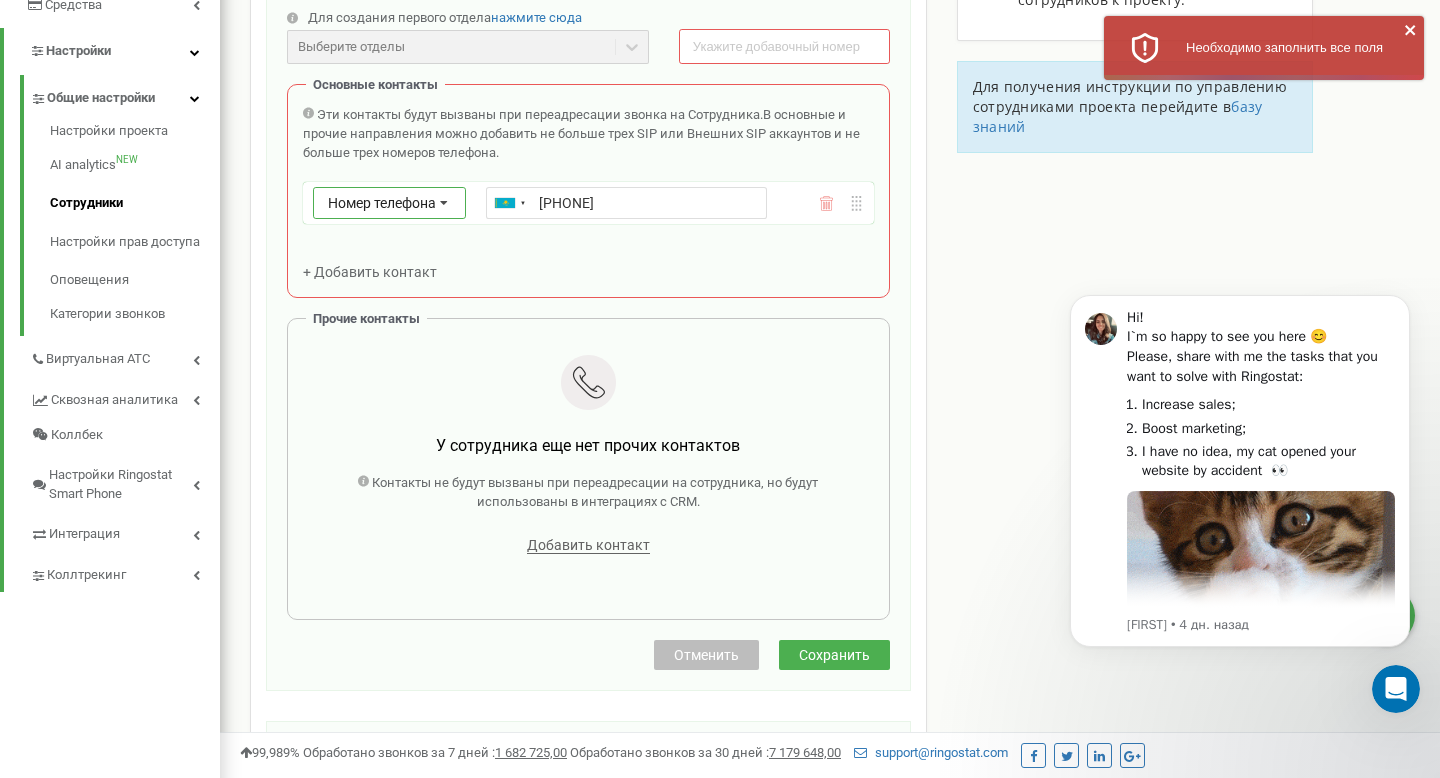 click at bounding box center [444, 204] 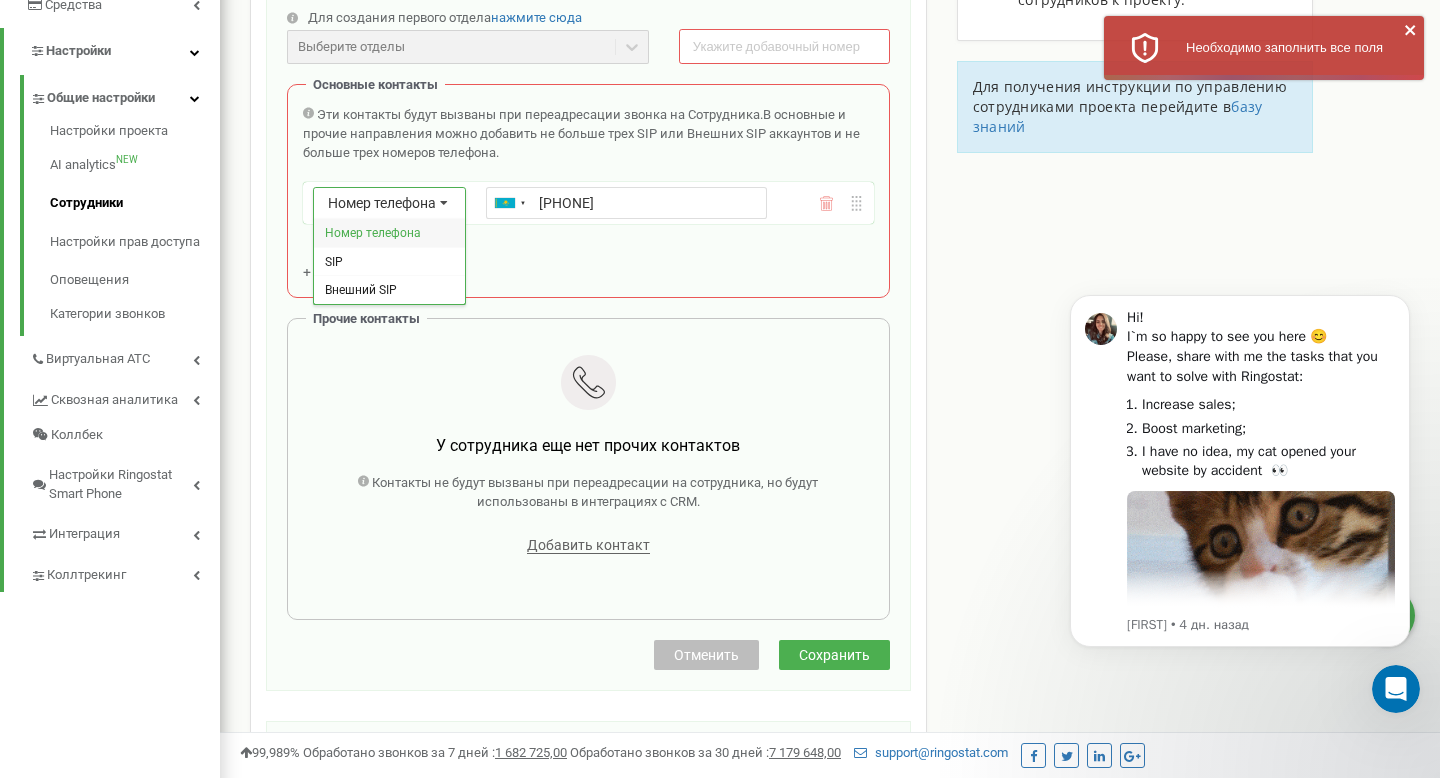 click on "Номер телефона" at bounding box center (373, 233) 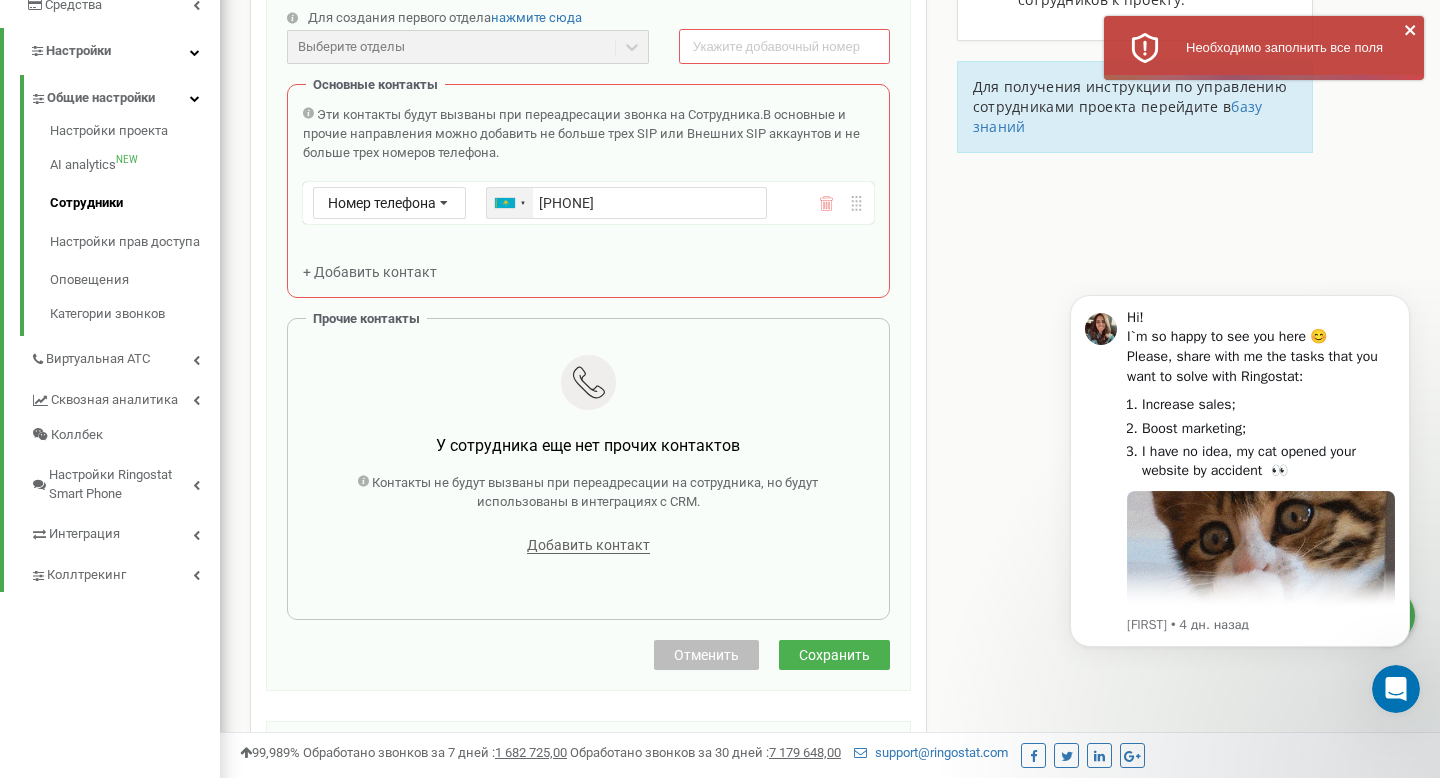 click at bounding box center [510, 203] 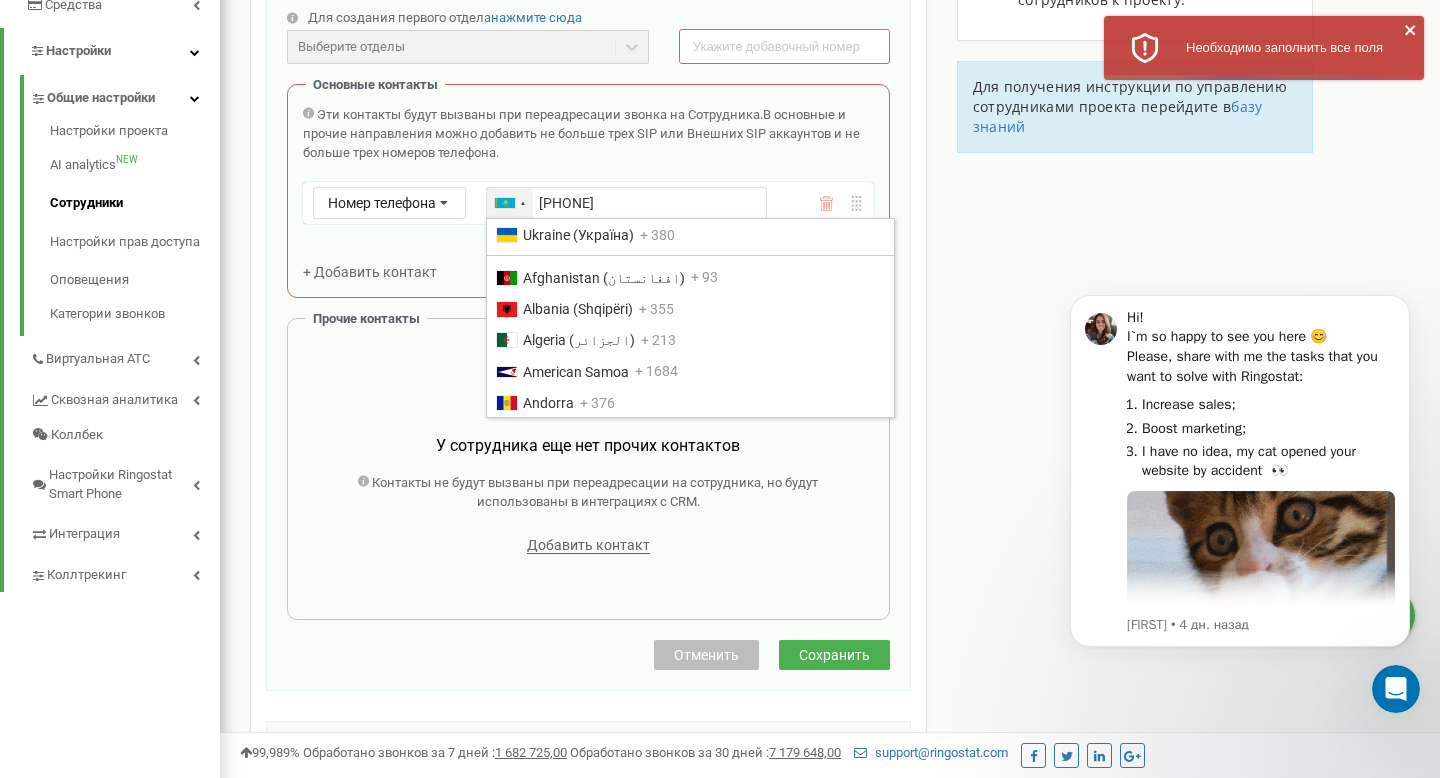 click at bounding box center (510, 203) 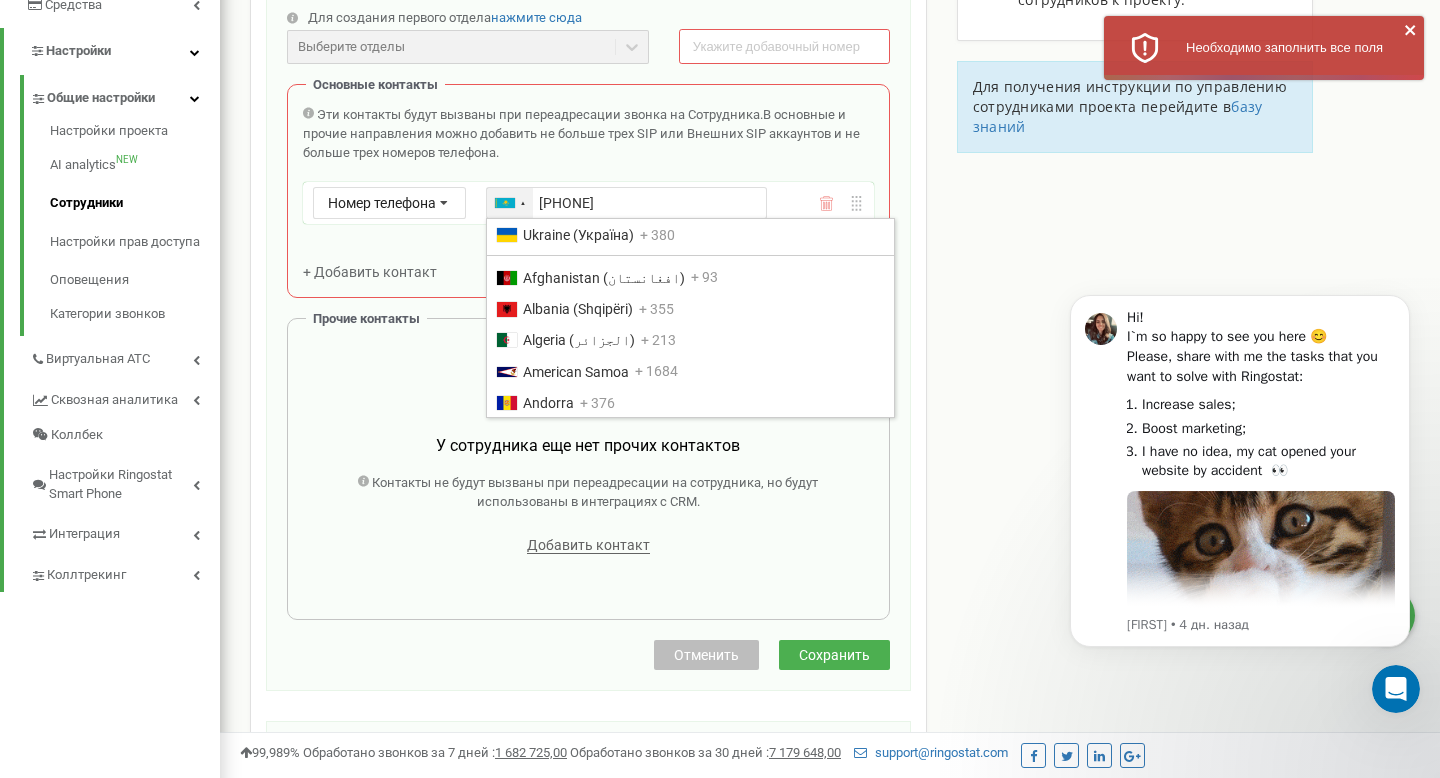 scroll, scrollTop: 0, scrollLeft: 0, axis: both 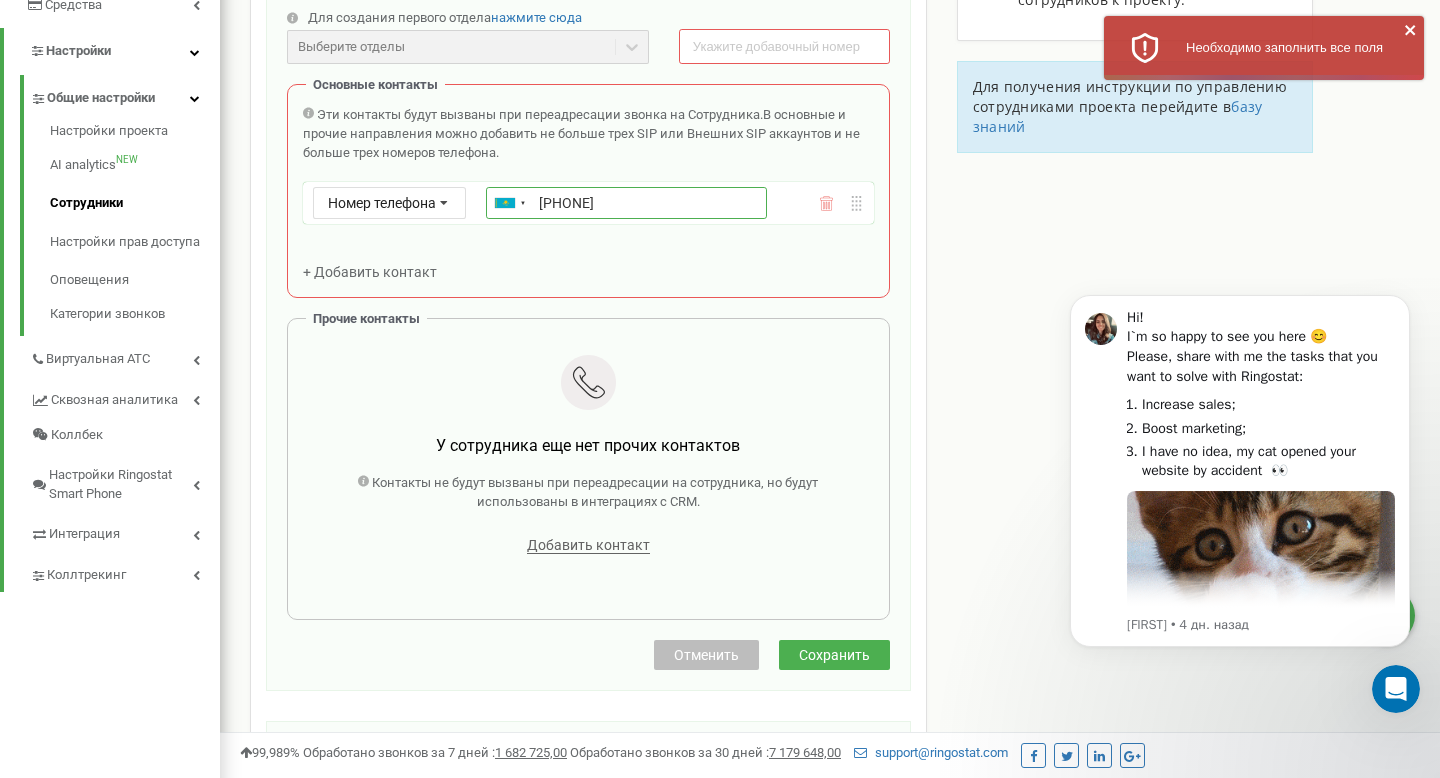 click on "[PHONE]" at bounding box center (626, 203) 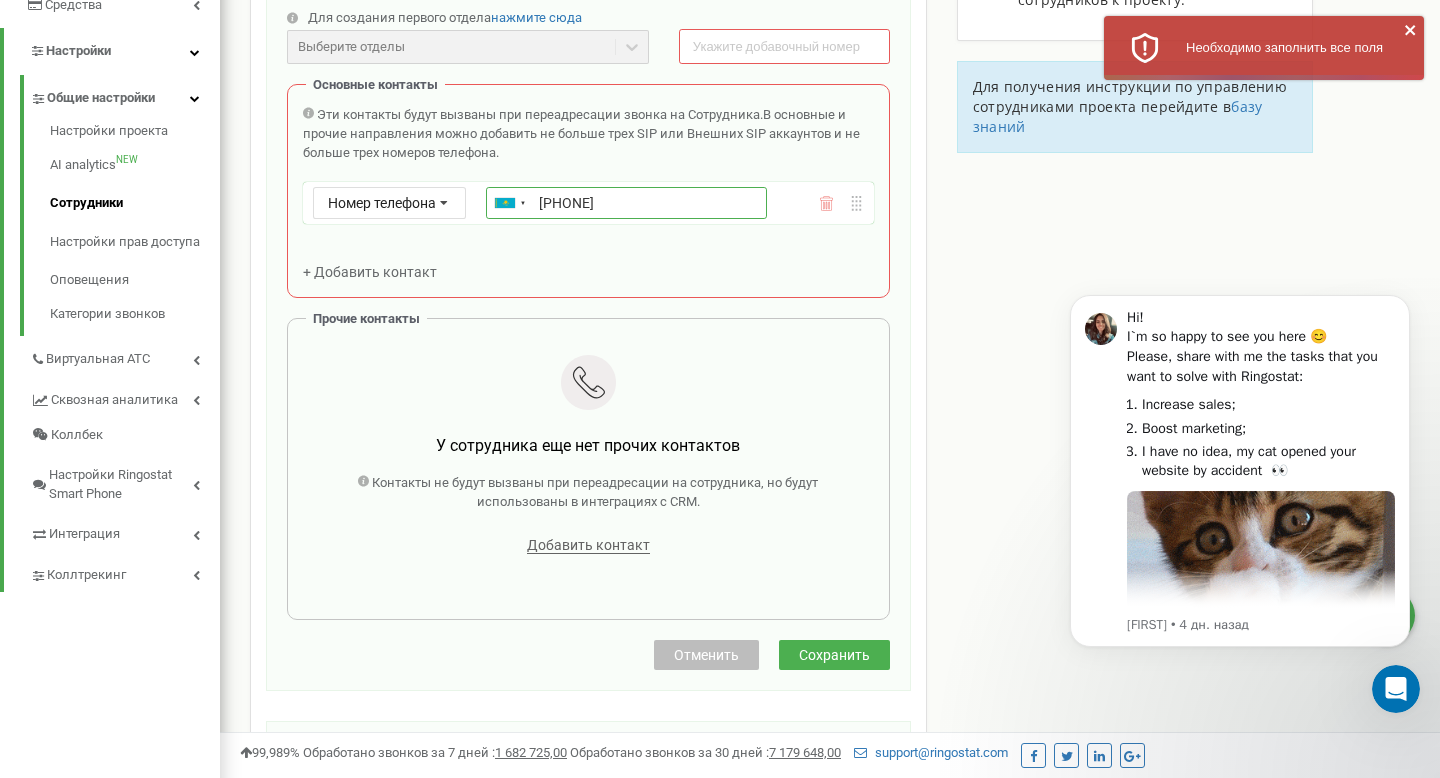 click on "[PHONE]" at bounding box center [626, 203] 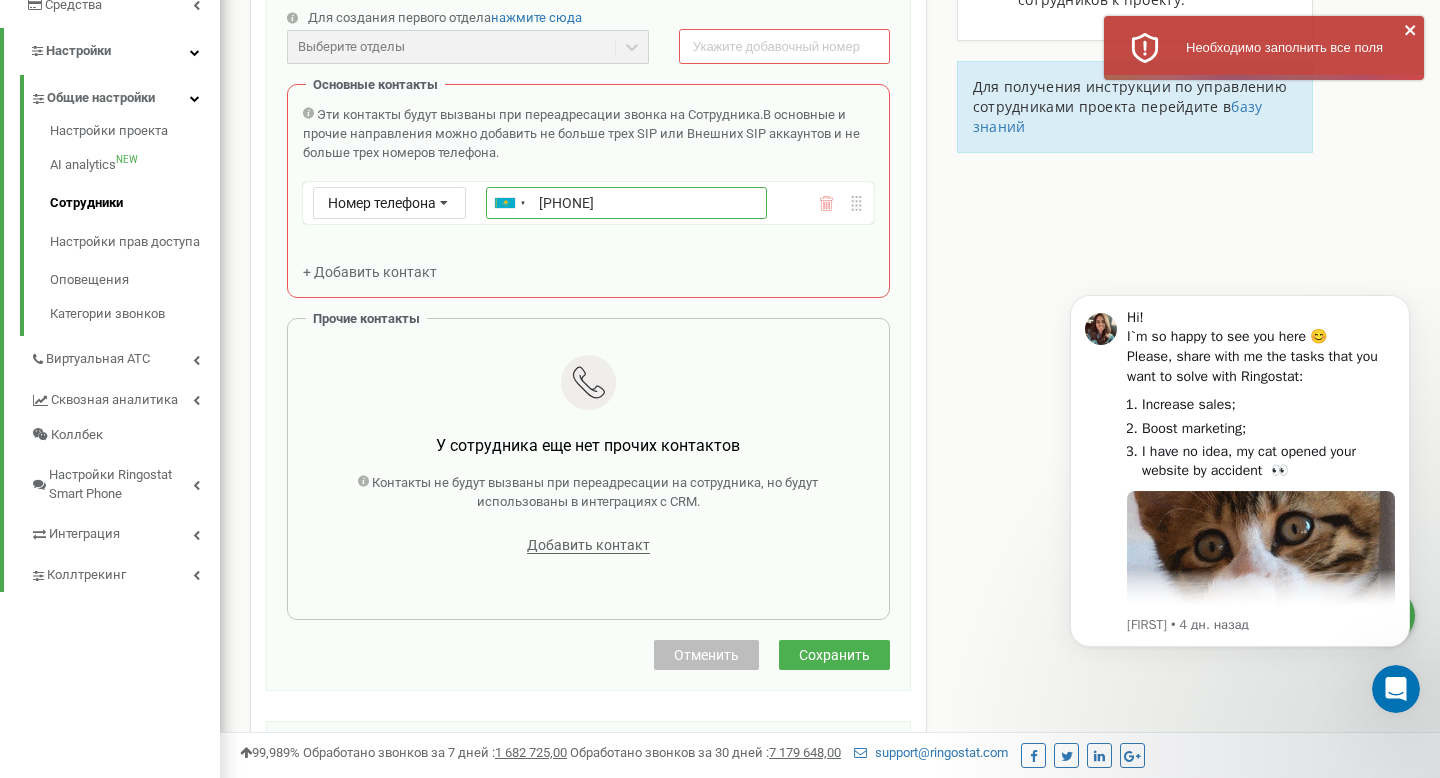 click on "[PHONE]" at bounding box center (626, 203) 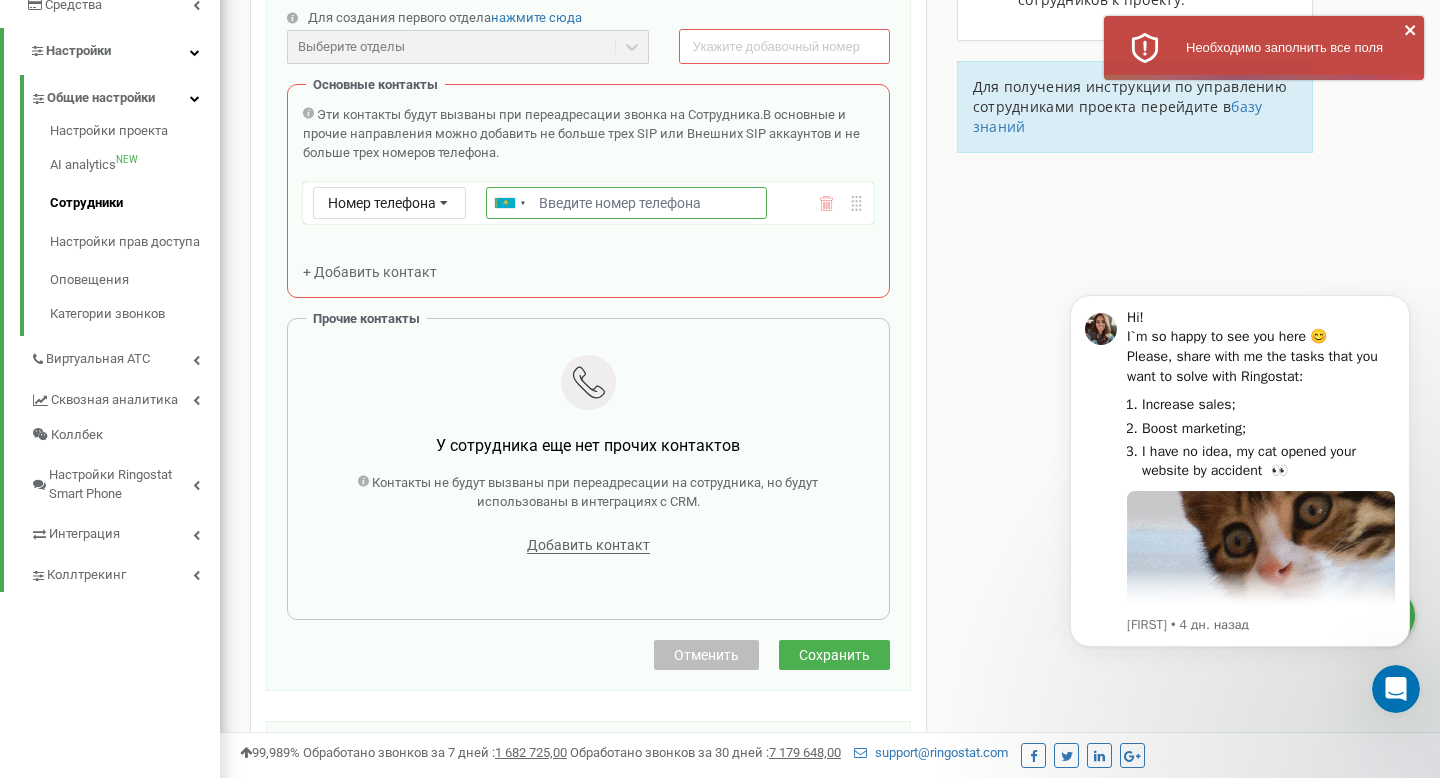 type on "=" 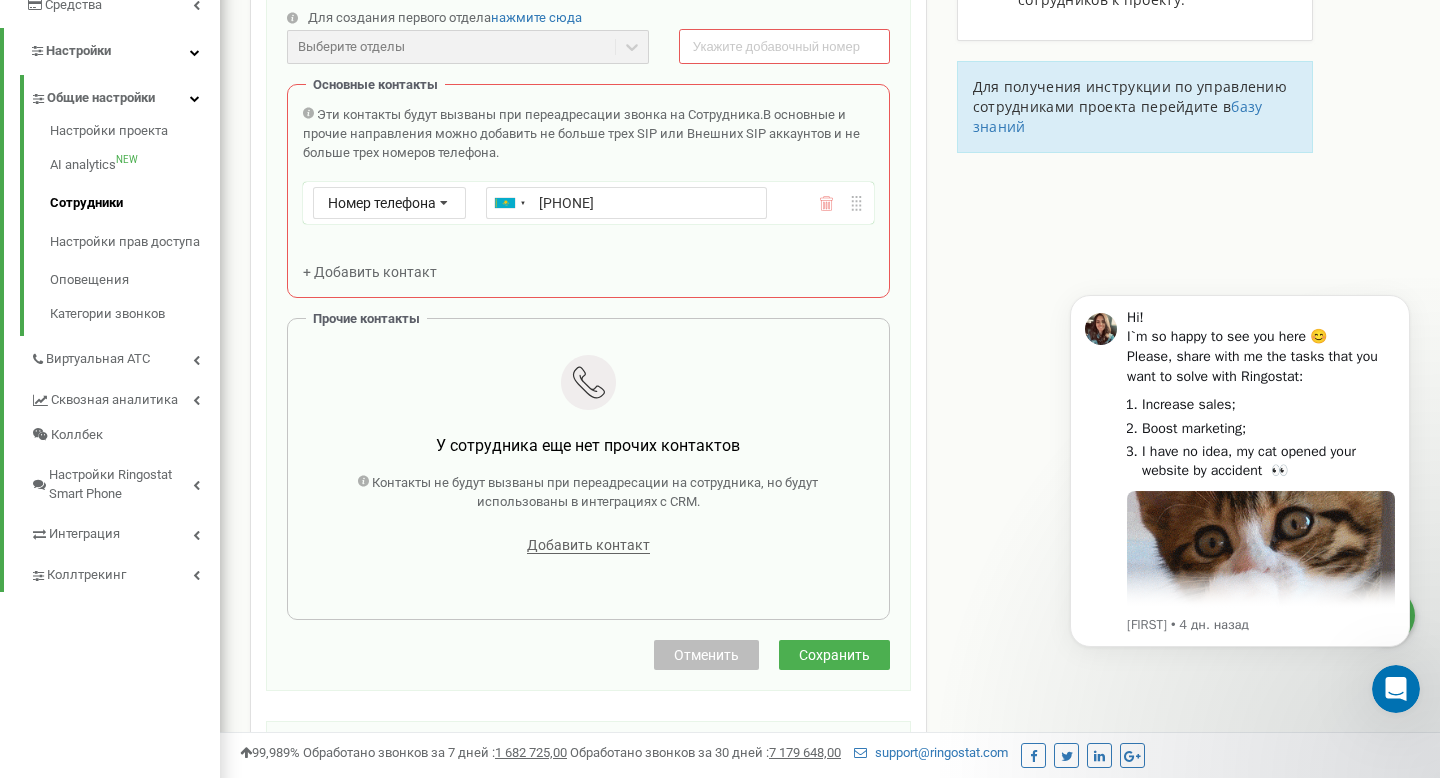click on "Создание нового сотрудника Email * [EMAIL] Уровень доступа * Сотрудник ФИО * [FIRST] [LAST]  Имеет доступ к Power dialer Отделы * Для создания первого отдела   нажмите сюда Выберите отделы Отделы еще не созданы Добавочный номер * Основные контакты Эти контакты будут вызваны при переадресации звонка на Сотрудника.  В основные и прочие направления можно добавить не больше трех SIP или Внешних SIP аккаунтов и не больше трех номеров телефона. Номер телефона Номер телефона SIP Внешний SIP Ukraine (Україна) + [PHONE] Afghanistan (‫افغانستان‬‎) + [PHONE] Albania (Shqipëri) + [PHONE] Algeria (‫الجزائر‬‎) + [PHONE] + [PHONE]" at bounding box center [588, 210] 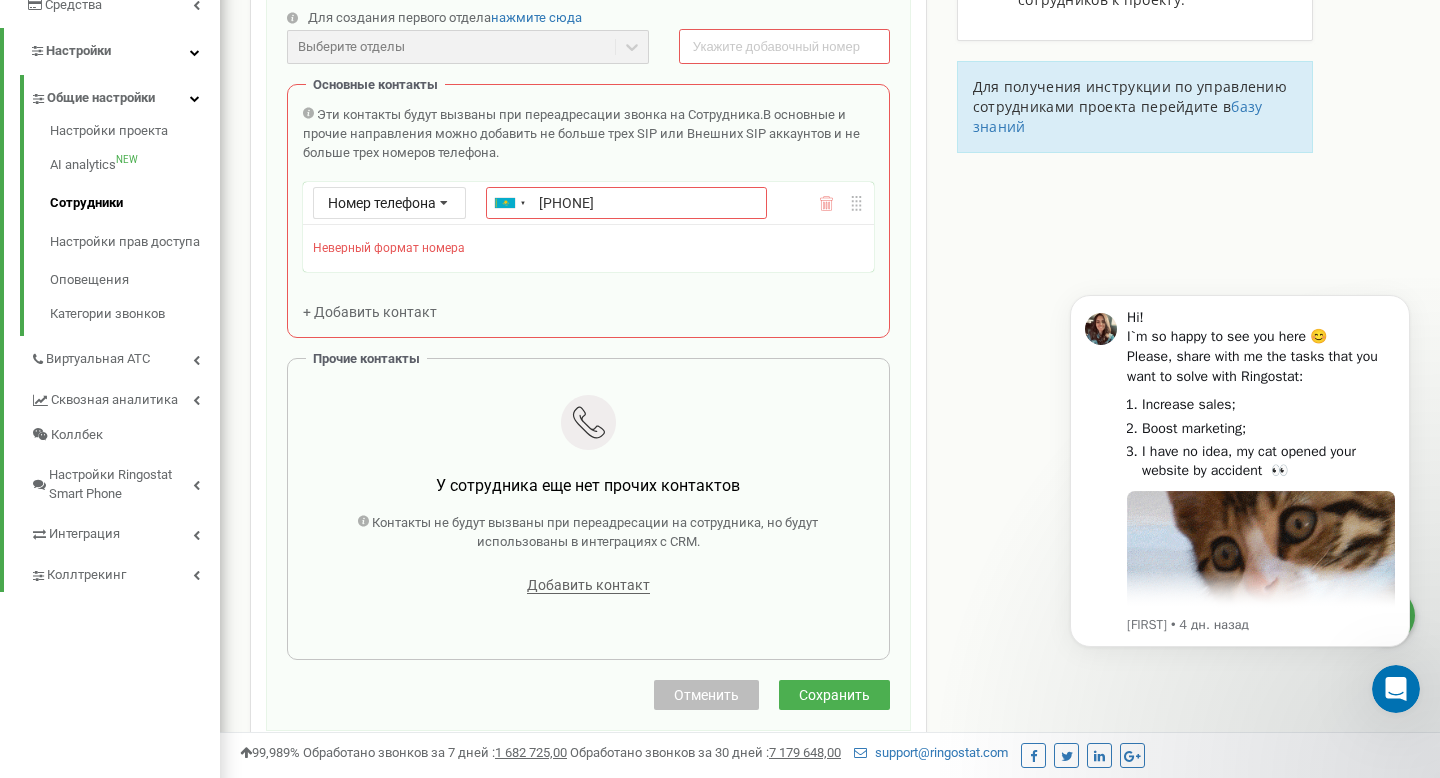 click on "Создание нового сотрудника Email * [EMAIL] Уровень доступа * Сотрудник ФИО * [FIRST] [LAST]  Имеет доступ к Power dialer Отделы * Для создания первого отдела   нажмите сюда Выберите отделы Отделы еще не созданы Добавочный номер * Основные контакты Эти контакты будут вызваны при переадресации звонка на Сотрудника.  В основные и прочие направления можно добавить не больше трех SIP или Внешних SIP аккаунтов и не больше трех номеров телефона. Номер телефона Номер телефона SIP Внешний SIP Ukraine (Україна) + [PHONE] Afghanistan (‫افغانستان‬‎) + [PHONE] Albania (Shqipëri) + [PHONE] Algeria (‫الجزائر‬‎) + [PHONE] + [PHONE]" at bounding box center [588, 230] 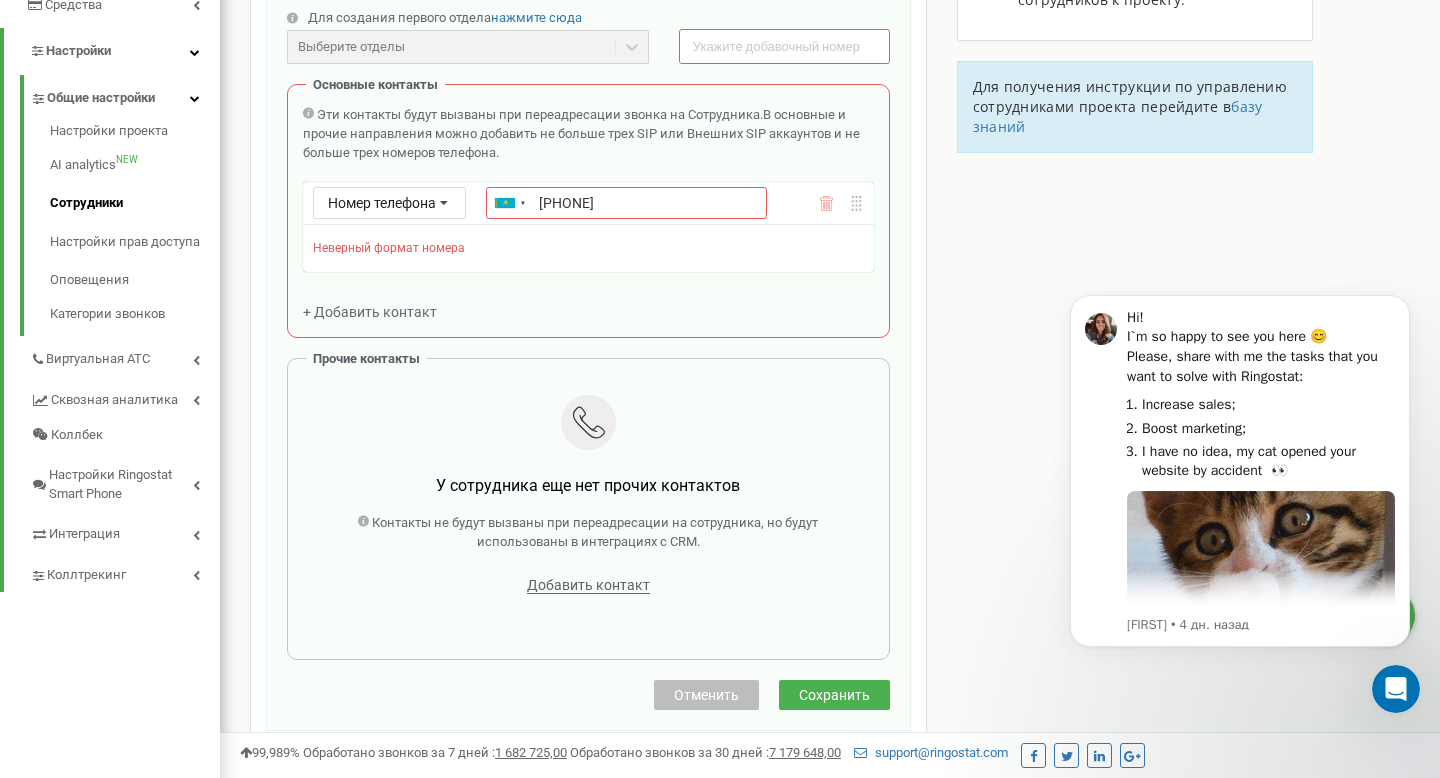 click on "Сохранить" at bounding box center [834, 695] 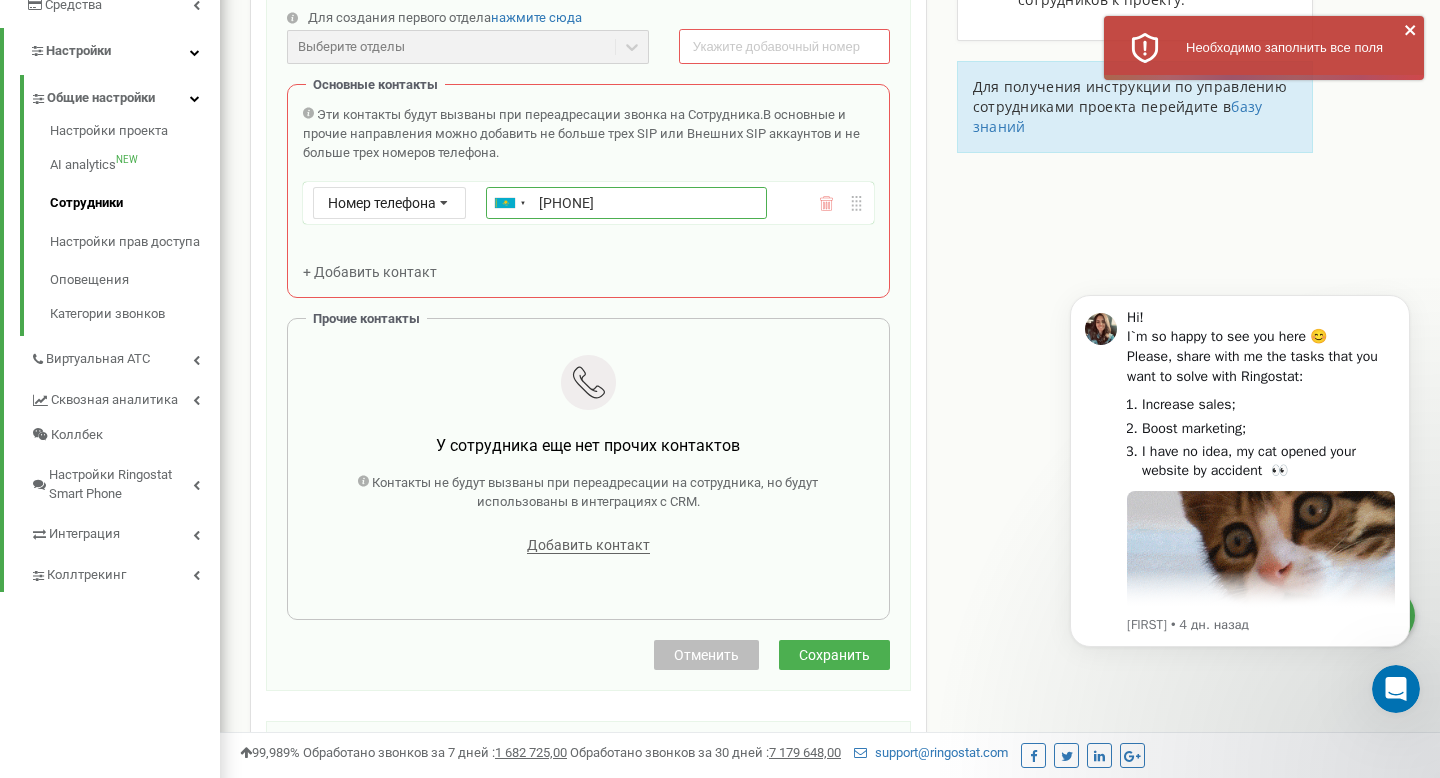 click on "[PHONE]" at bounding box center [626, 203] 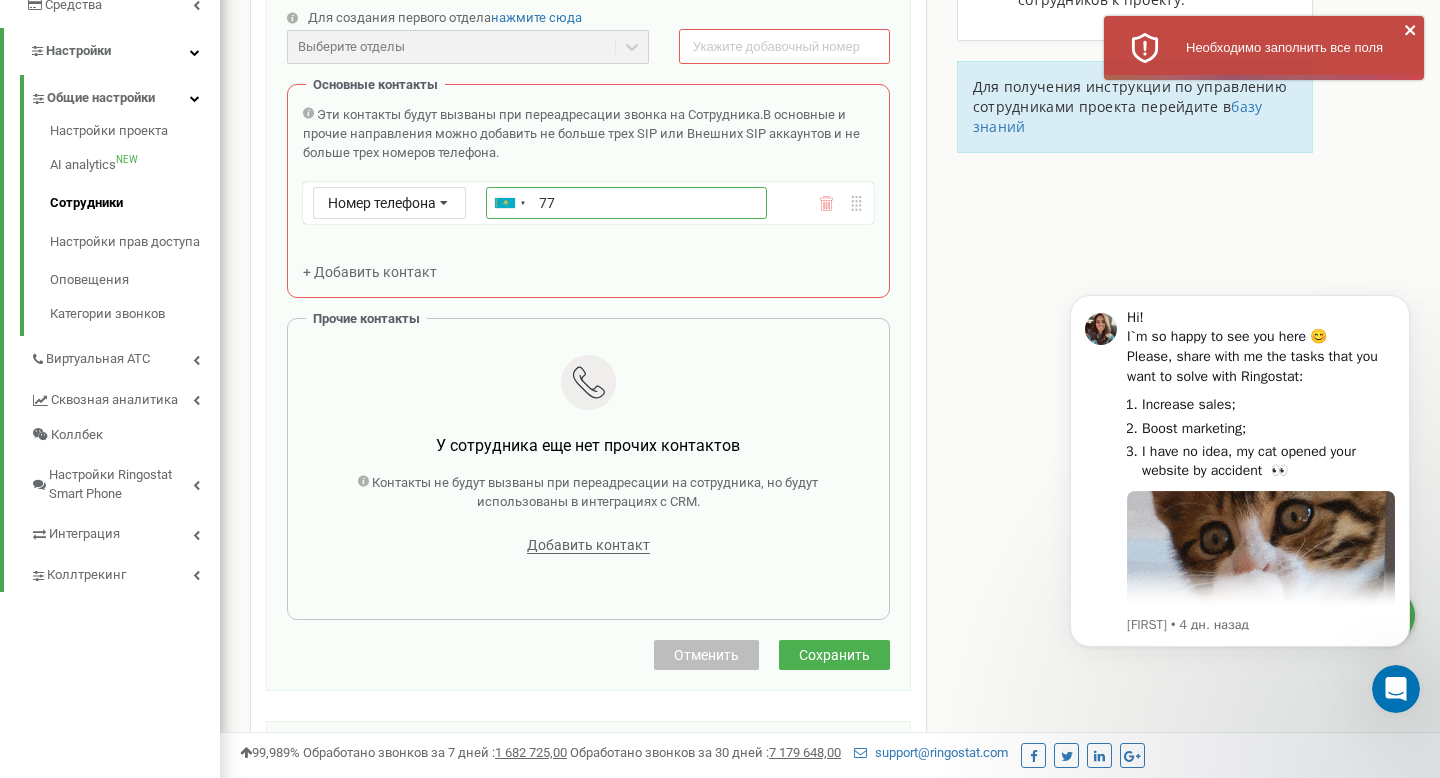 type on "7" 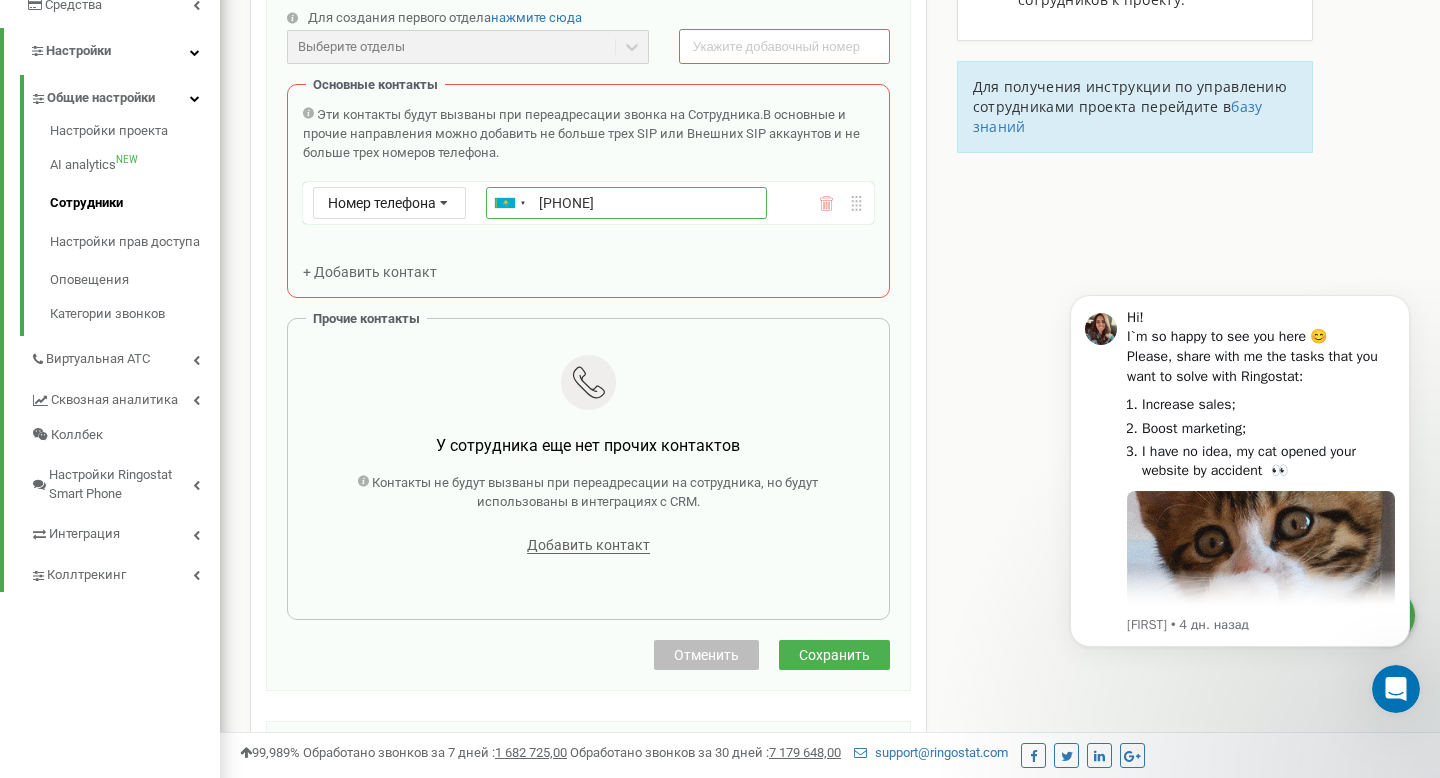 type on "[PHONE]" 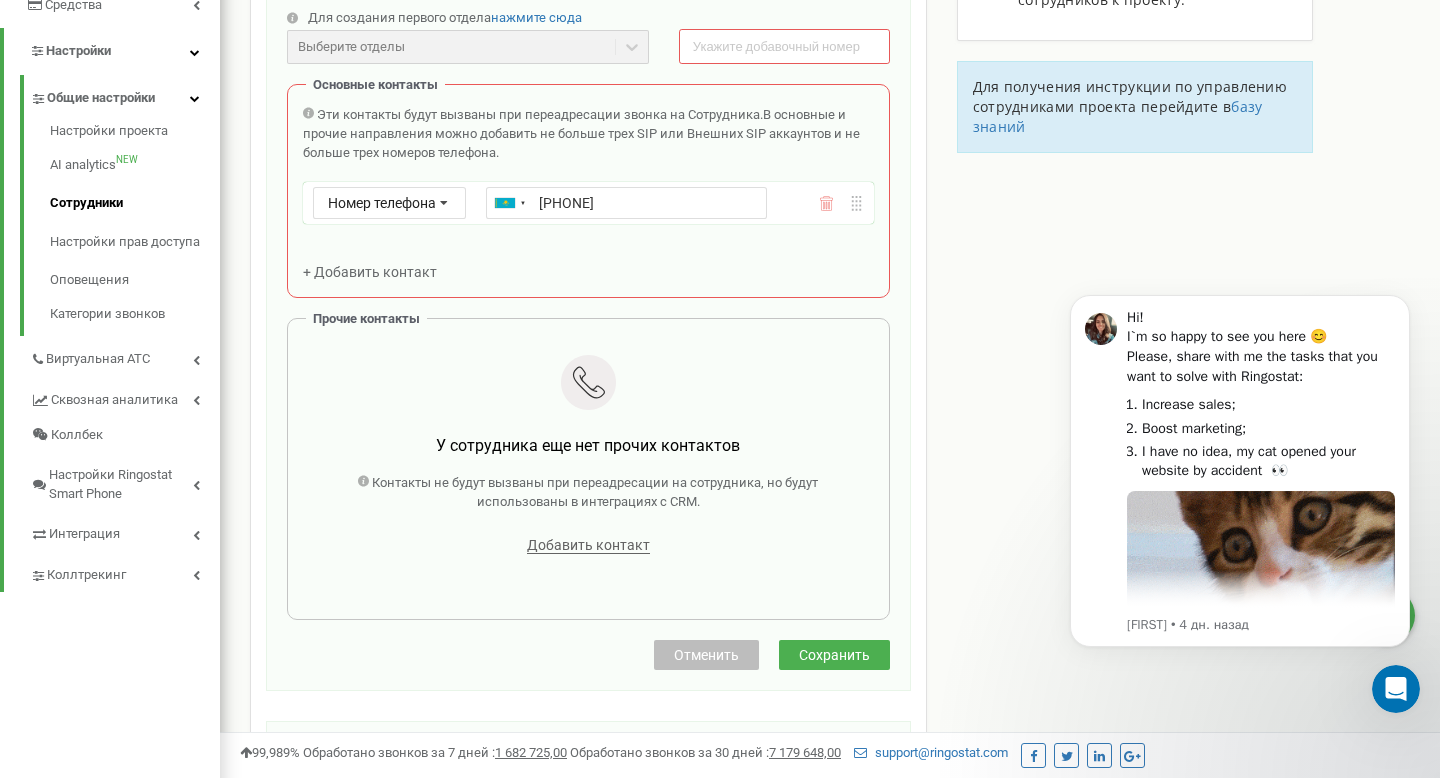 click on "Создание нового сотрудника Email * [EMAIL] Уровень доступа * Сотрудник ФИО * [FIRST] [LAST]  Имеет доступ к Power dialer Отделы * Для создания первого отдела   нажмите сюда Выберите отделы Отделы еще не созданы Добавочный номер * Основные контакты Эти контакты будут вызваны при переадресации звонка на Сотрудника.  В основные и прочие направления можно добавить не больше трех SIP или Внешних SIP аккаунтов и не больше трех номеров телефона. Номер телефона Номер телефона SIP Внешний SIP Ukraine (Україна) + [PHONE] Afghanistan (‫افغانستان‬‎) + [PHONE] Albania (Shqipëri) + [PHONE] Algeria (‫الجزائر‬‎) + [PHONE] + [PHONE]" at bounding box center [588, 225] 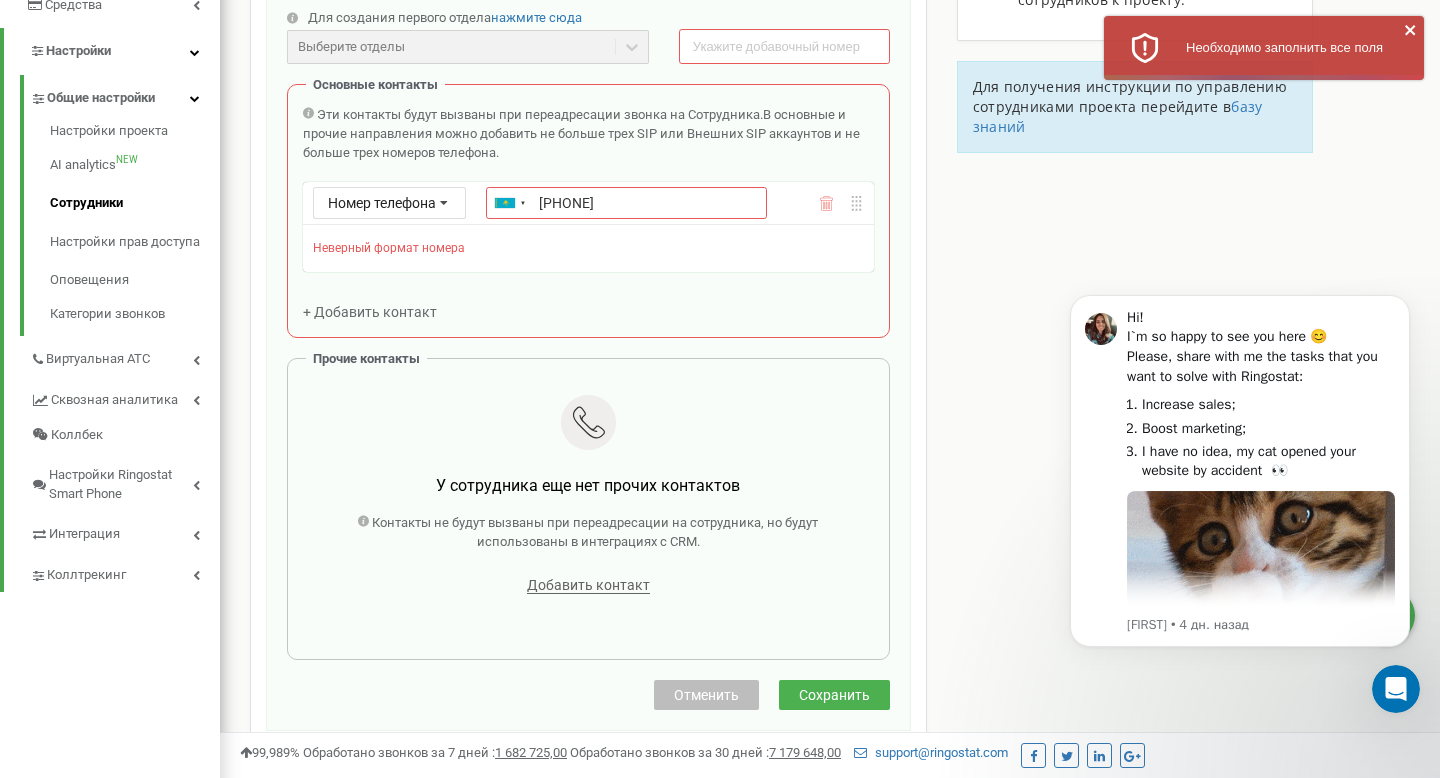 click on "Создание нового сотрудника Email * [EMAIL] Уровень доступа * Сотрудник ФИО * [FIRST] [LAST]  Имеет доступ к Power dialer Отделы * Для создания первого отдела   нажмите сюда Выберите отделы Отделы еще не созданы Добавочный номер * Основные контакты Эти контакты будут вызваны при переадресации звонка на Сотрудника.  В основные и прочие направления можно добавить не больше трех SIP или Внешних SIP аккаунтов и не больше трех номеров телефона. Номер телефона Номер телефона SIP Внешний SIP Ukraine (Україна) + [PHONE] Afghanistan (‫افغانستان‬‎) + [PHONE] Albania (Shqipëri) + [PHONE] Algeria (‫الجزائر‬‎) + [PHONE] + [PHONE]" at bounding box center [588, 245] 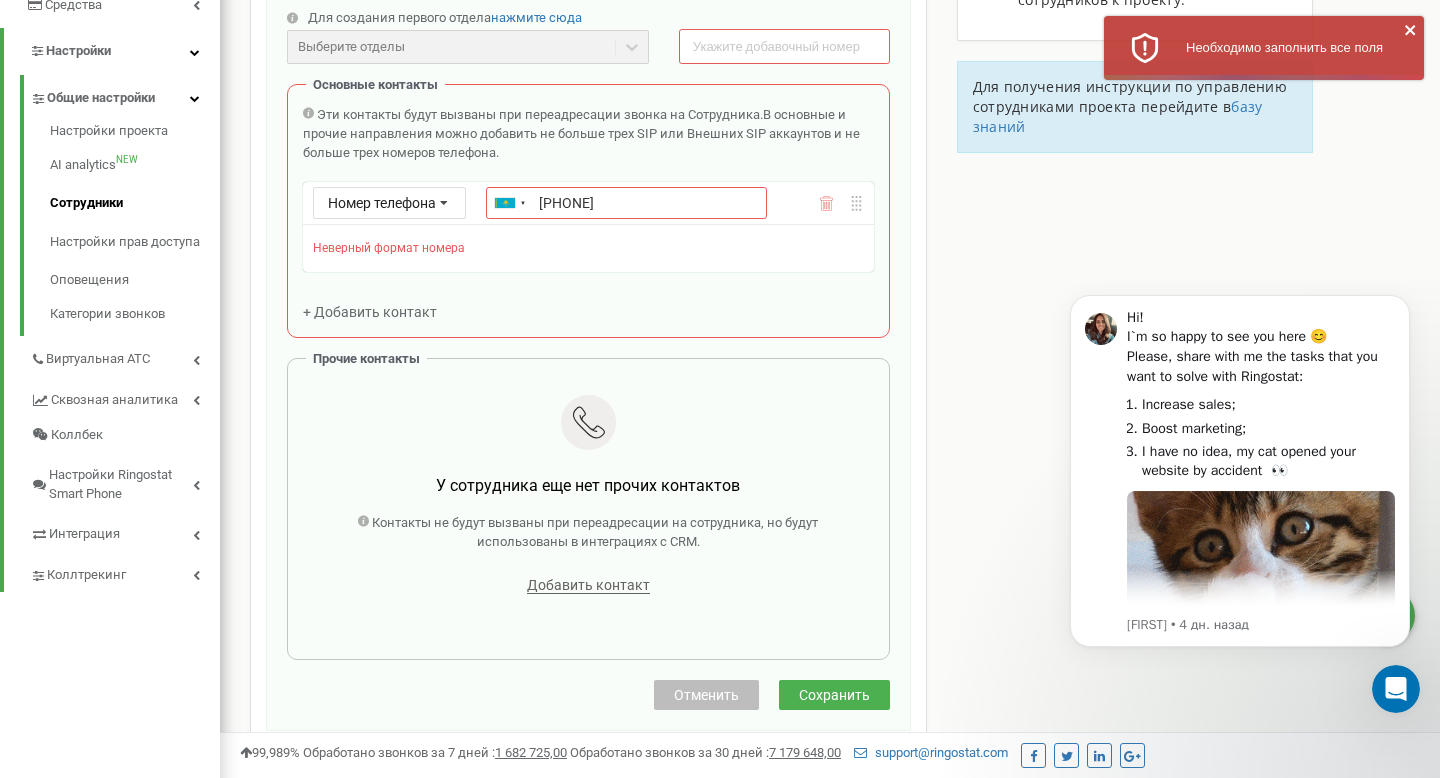 click on "Сохранить" at bounding box center [834, 695] 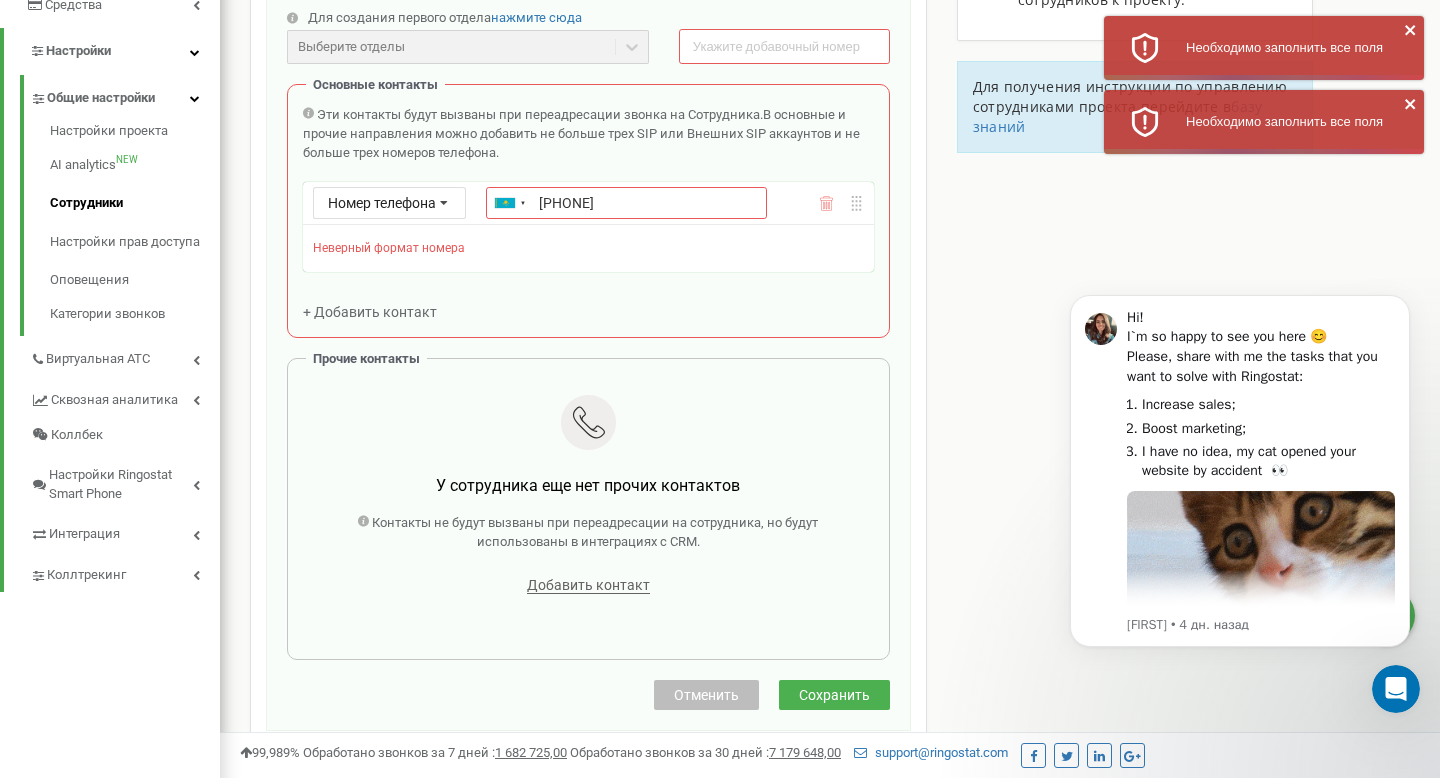 click 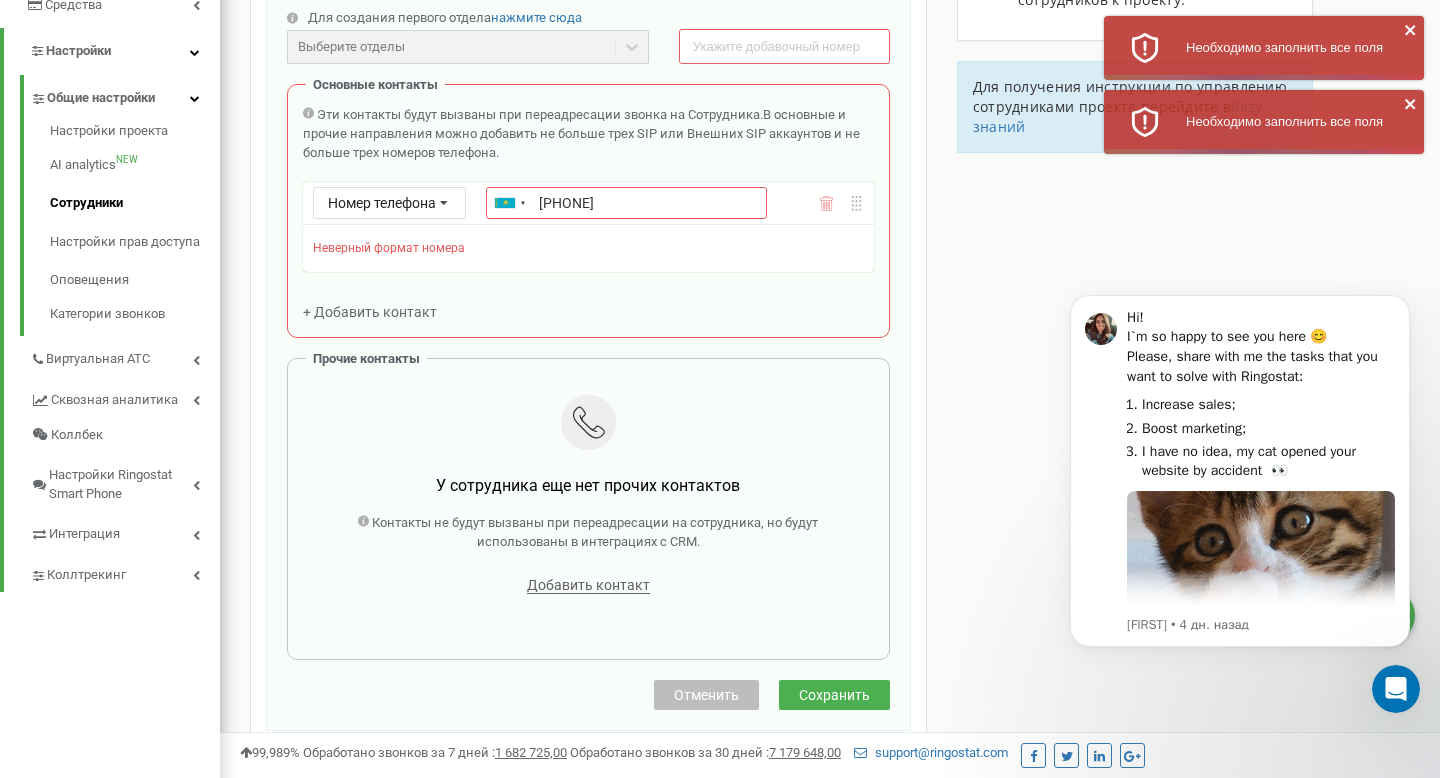 click 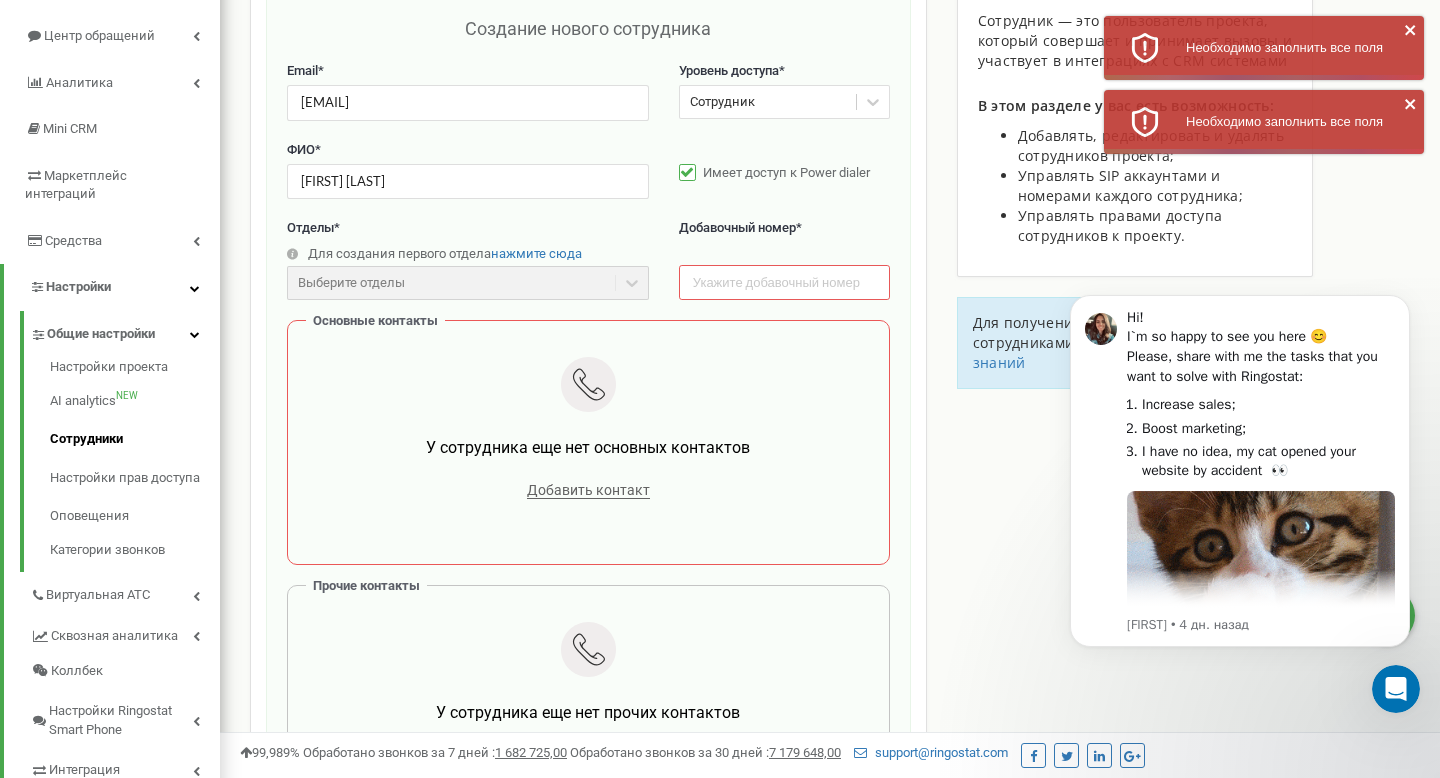 scroll, scrollTop: 232, scrollLeft: 0, axis: vertical 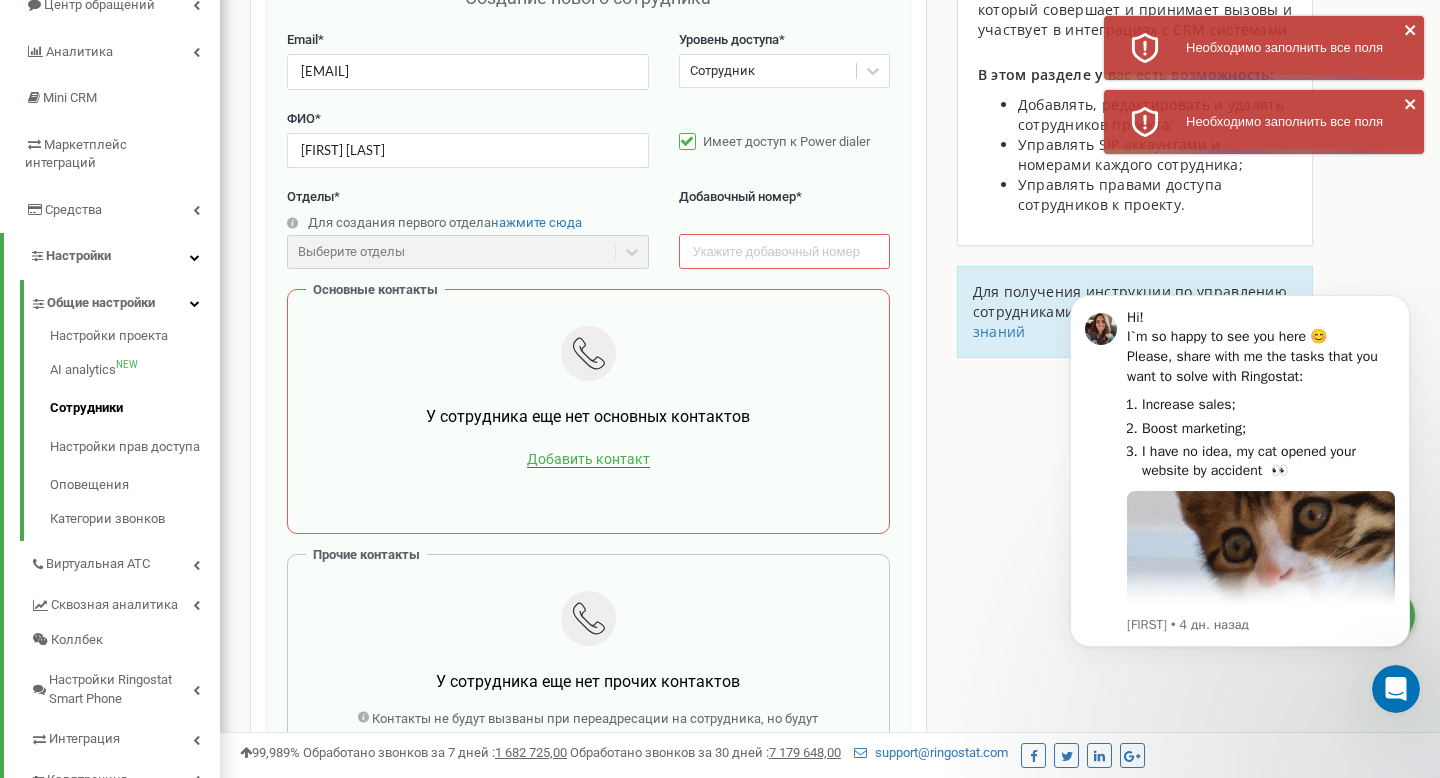 click on "Добавить контакт" at bounding box center [588, 459] 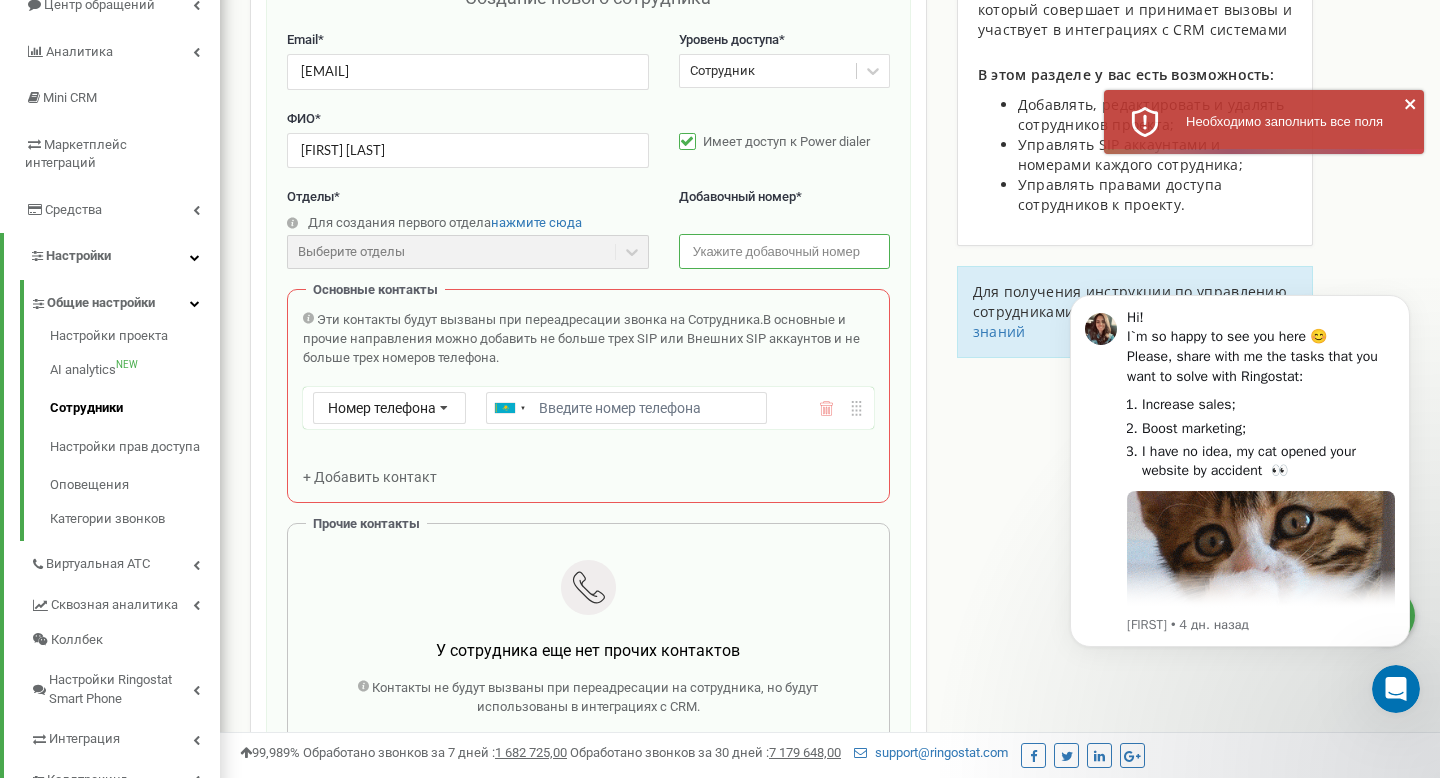 click at bounding box center (784, 251) 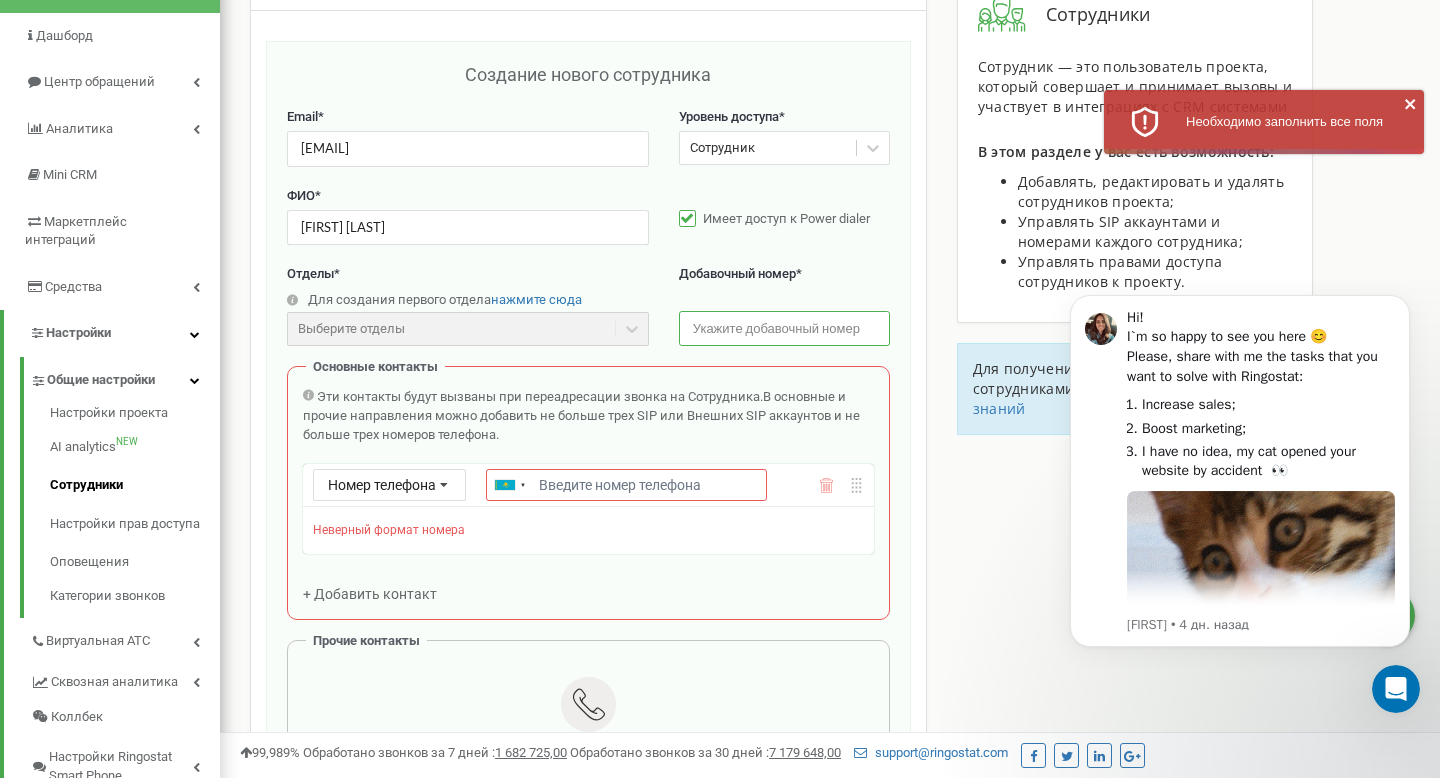 scroll, scrollTop: 154, scrollLeft: 0, axis: vertical 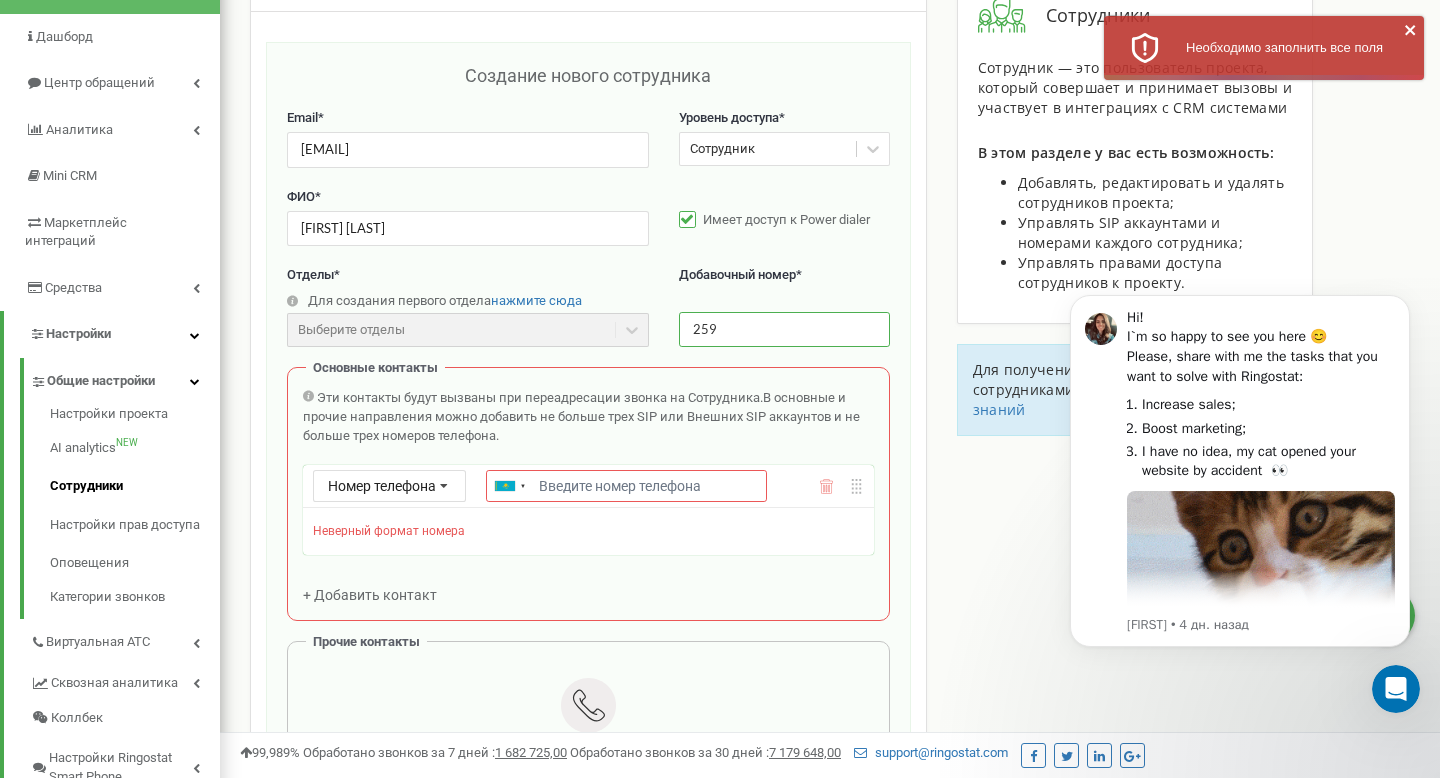 type on "259" 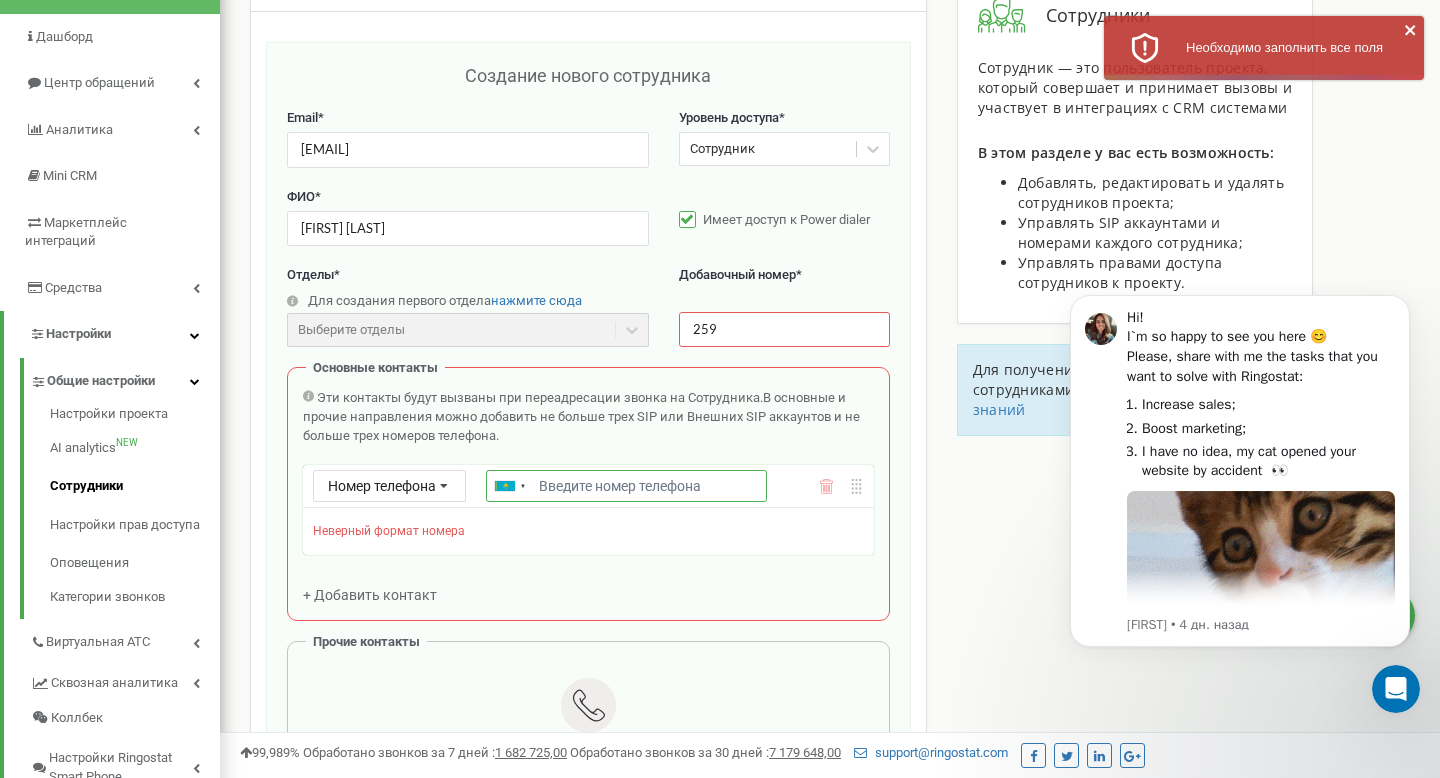 click on "Email *" at bounding box center (626, 486) 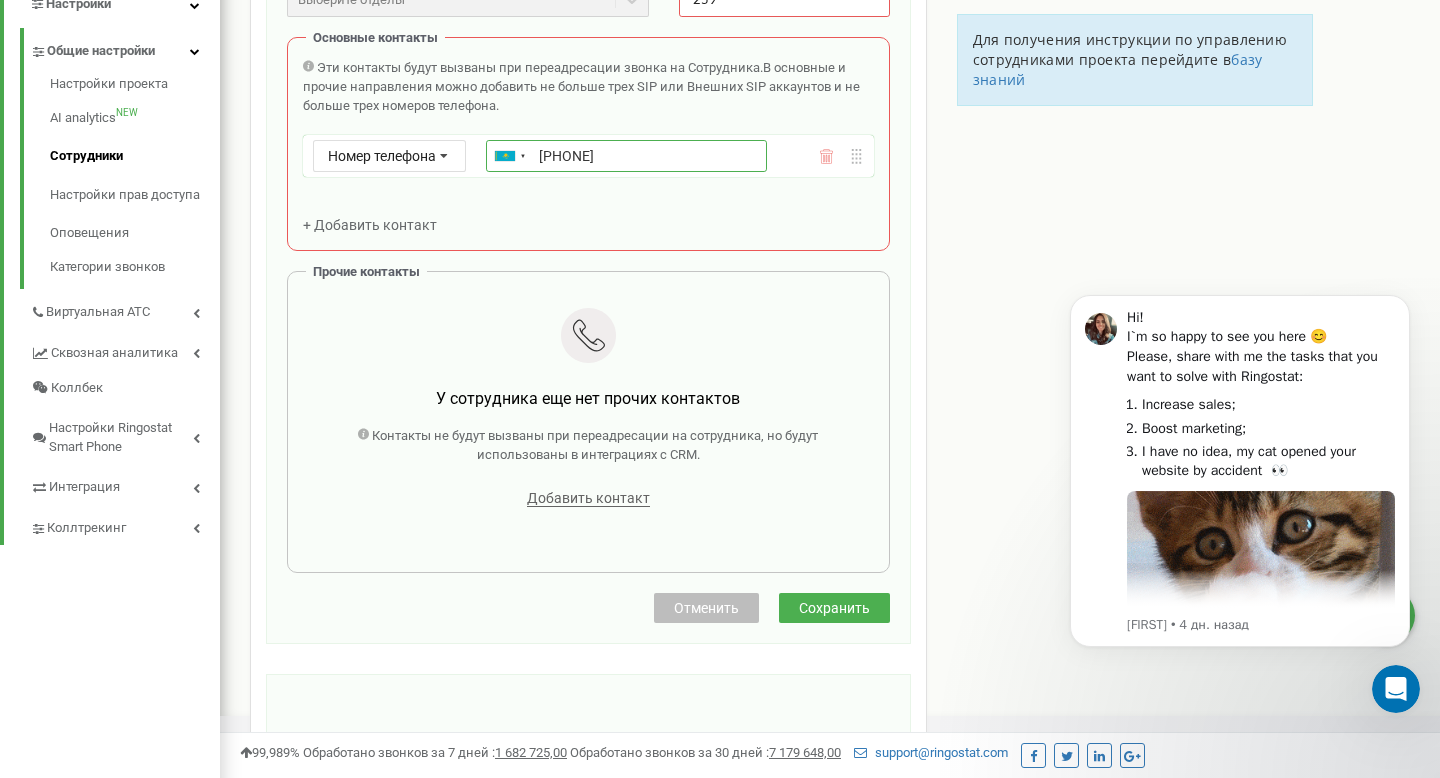 scroll, scrollTop: 831, scrollLeft: 0, axis: vertical 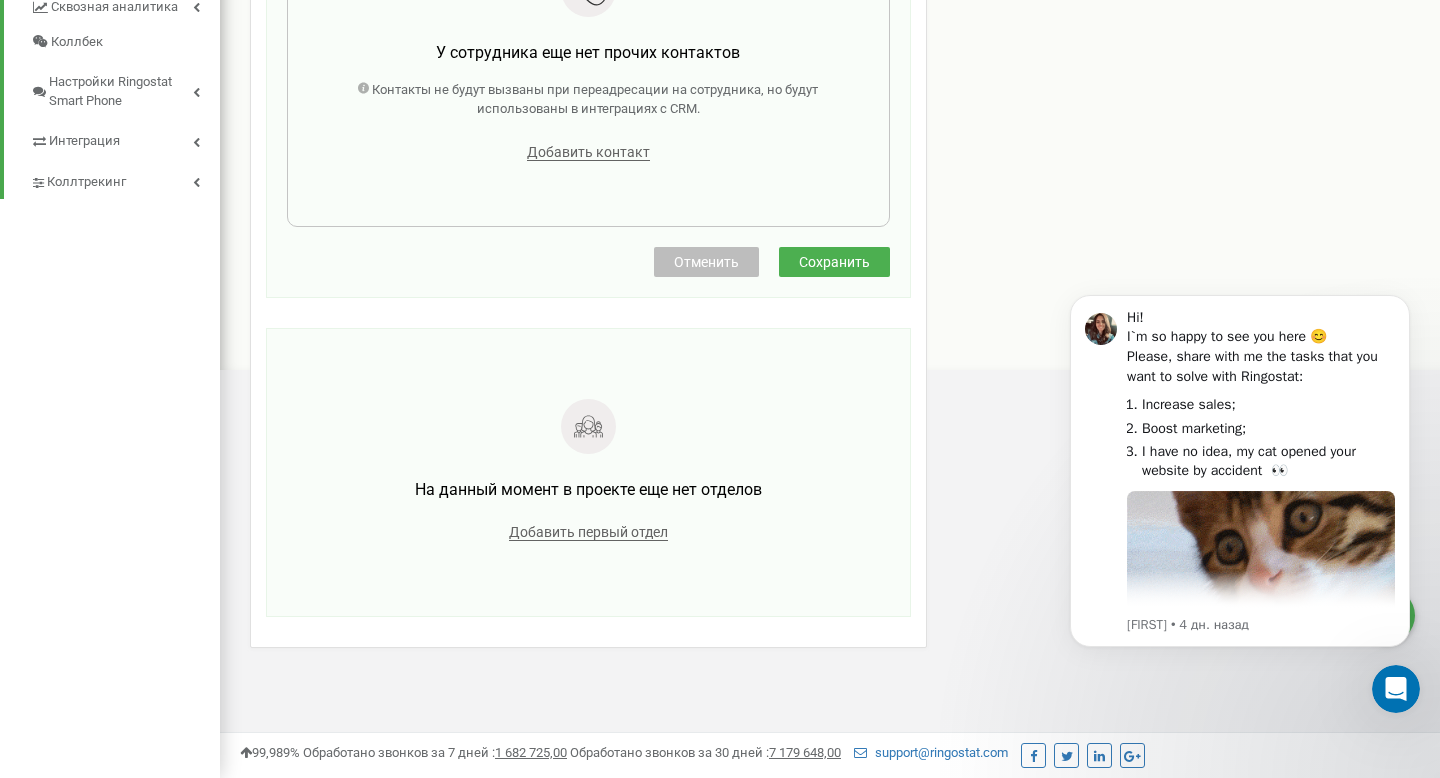 type on "[PHONE]" 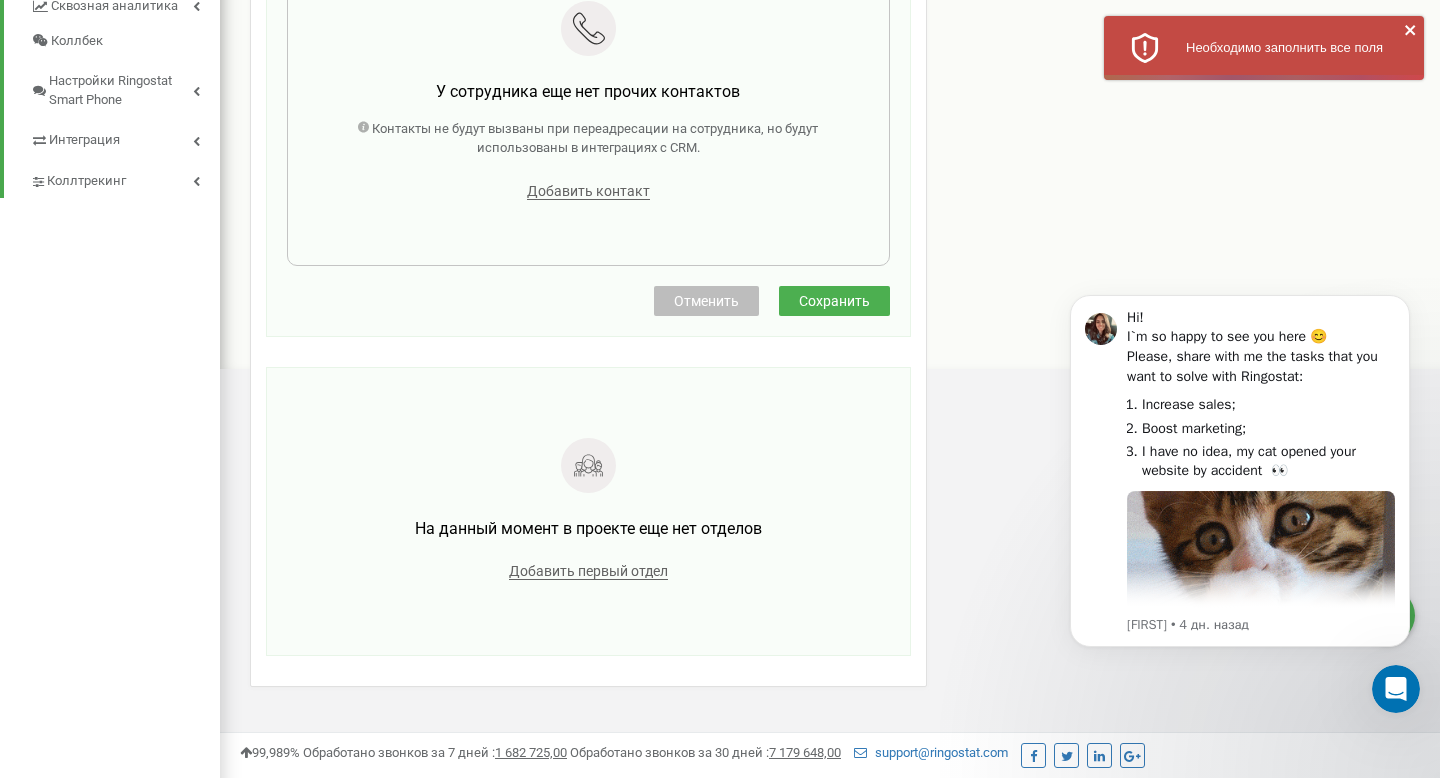 click on "Создание нового сотрудника Email * [EMAIL] Уровень доступа * Сотрудник ФИО * [FIRST] [LAST]  Имеет доступ к Power dialer Отделы * Для создания первого отдела   нажмите сюда Выберите отделы Отделы еще не созданы Добавочный номер * 259 Основные контакты Эти контакты будут вызваны при переадресации звонка на Сотрудника.  В основные и прочие направления можно добавить не больше трех SIP или Внешних SIP аккаунтов и не больше трех номеров телефона. Номер телефона Номер телефона SIP Внешний SIP Ukraine (Україна) + [PHONE] Afghanistan (‫افغانستان‬‎) + [PHONE] Albania (Shqipëri) + [PHONE] Algeria (‫الجزائر‬‎) + [PHONE]" at bounding box center [588, -149] 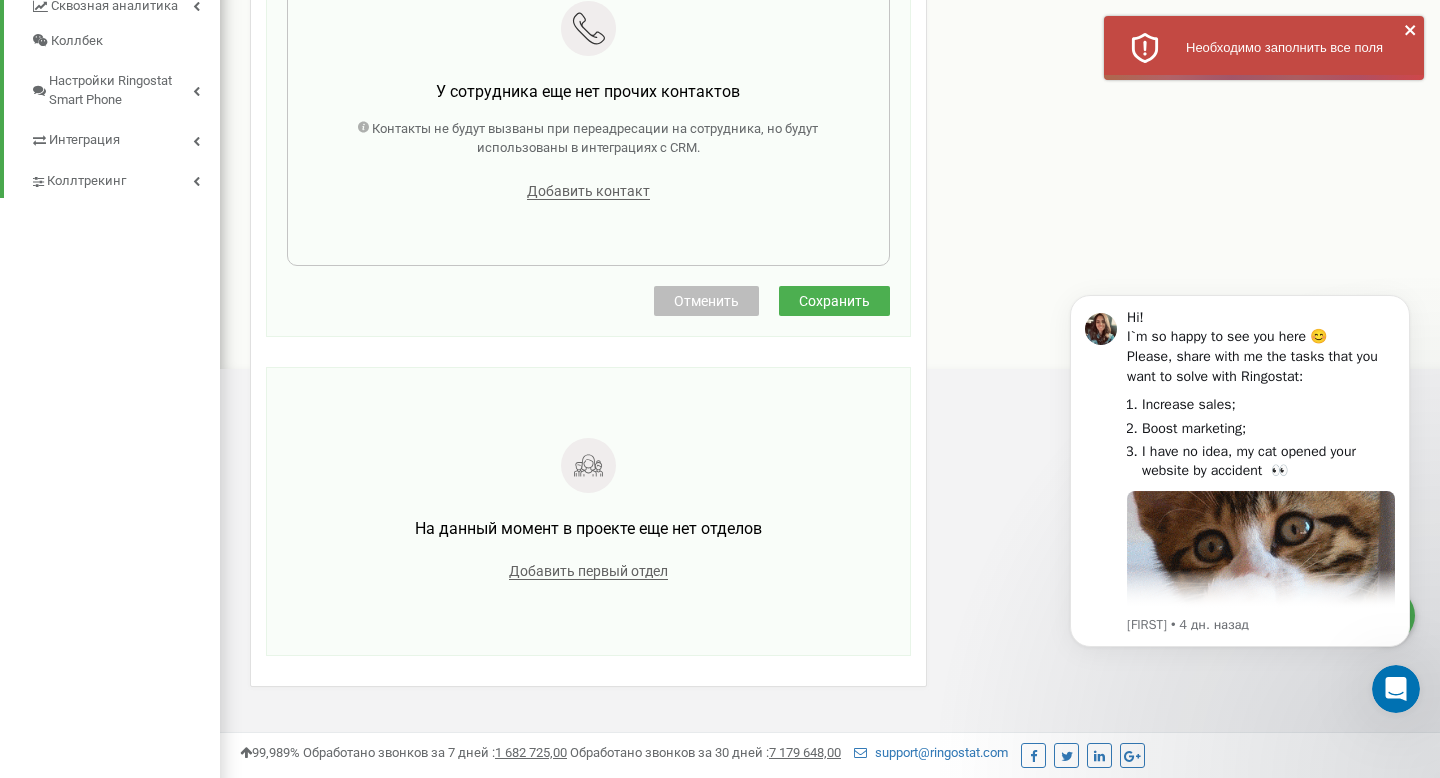 scroll, scrollTop: 447, scrollLeft: 0, axis: vertical 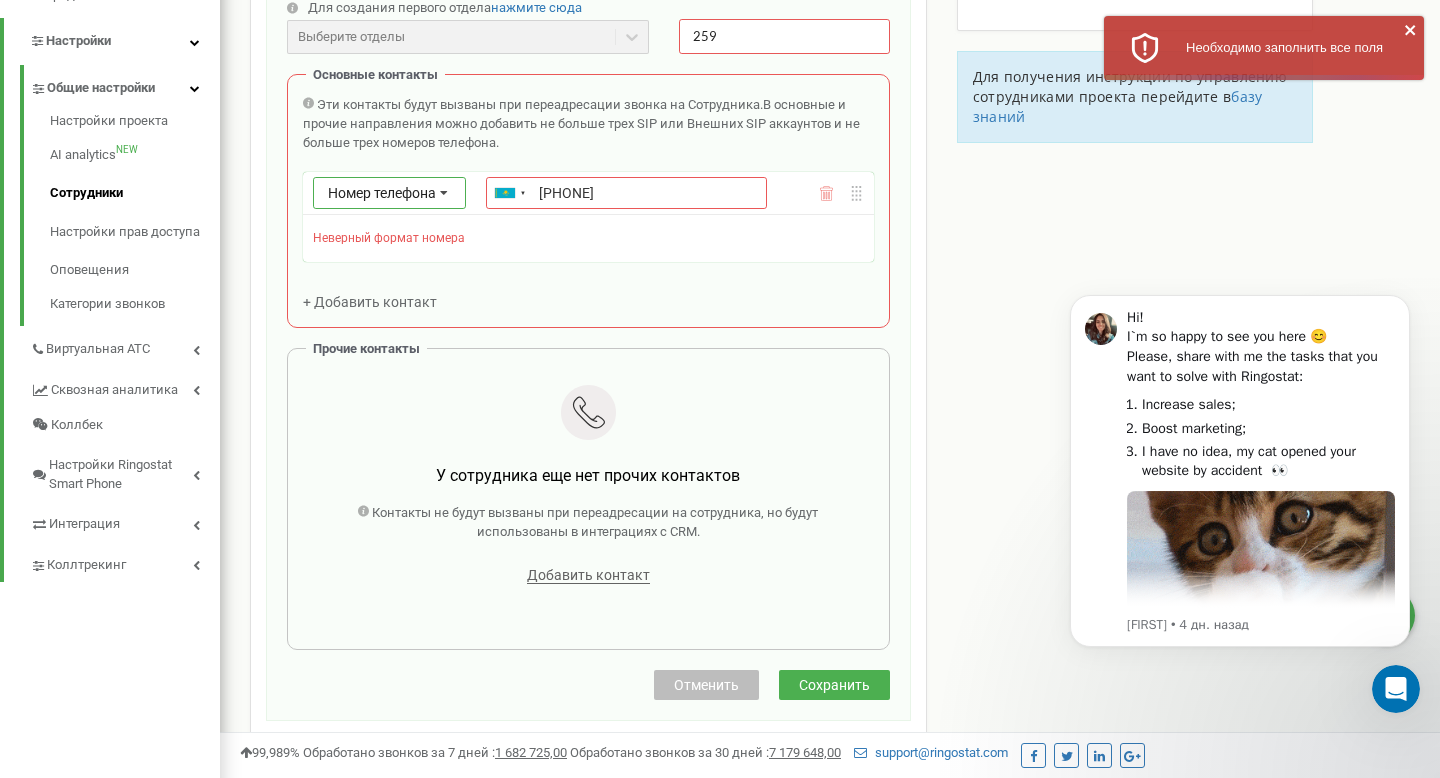 click at bounding box center [444, 194] 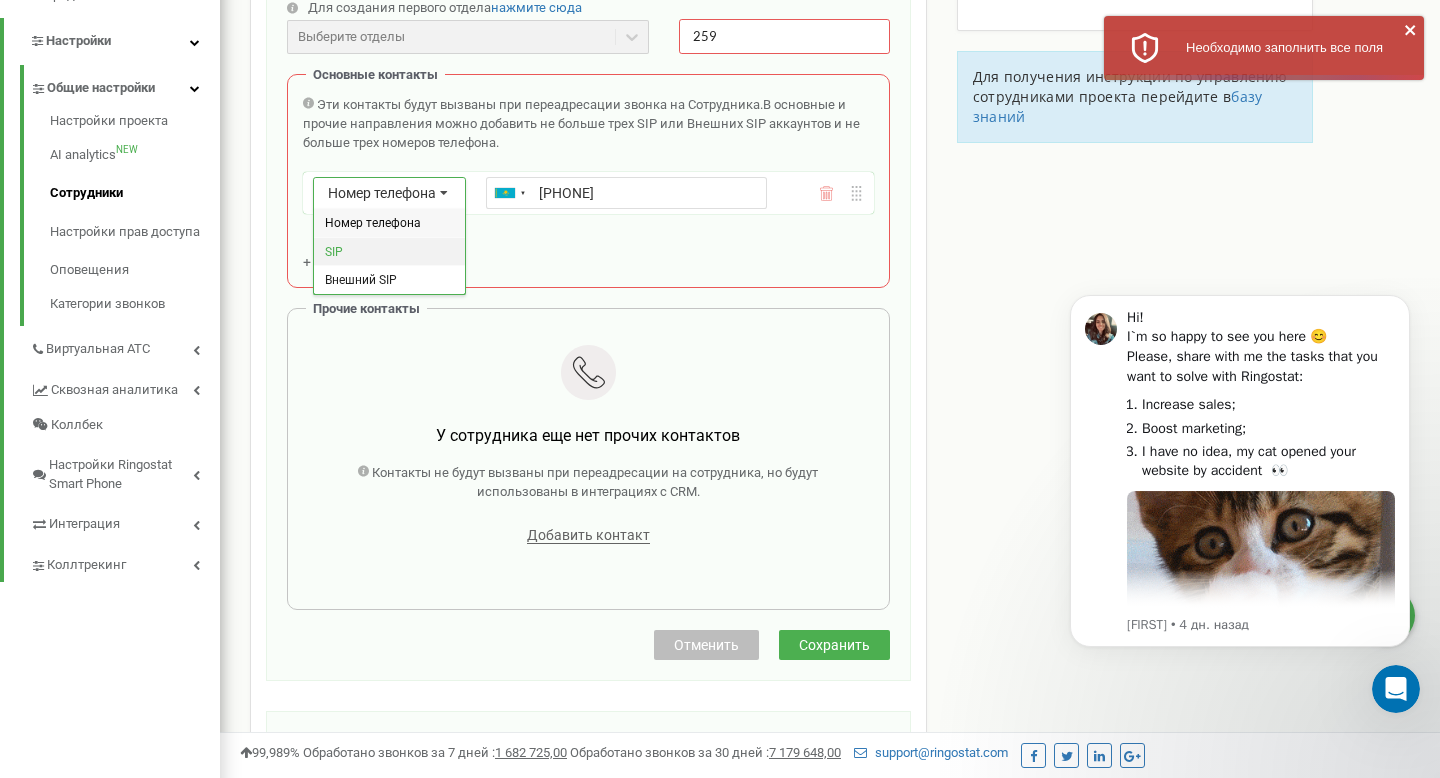 click on "SIP" at bounding box center (389, 251) 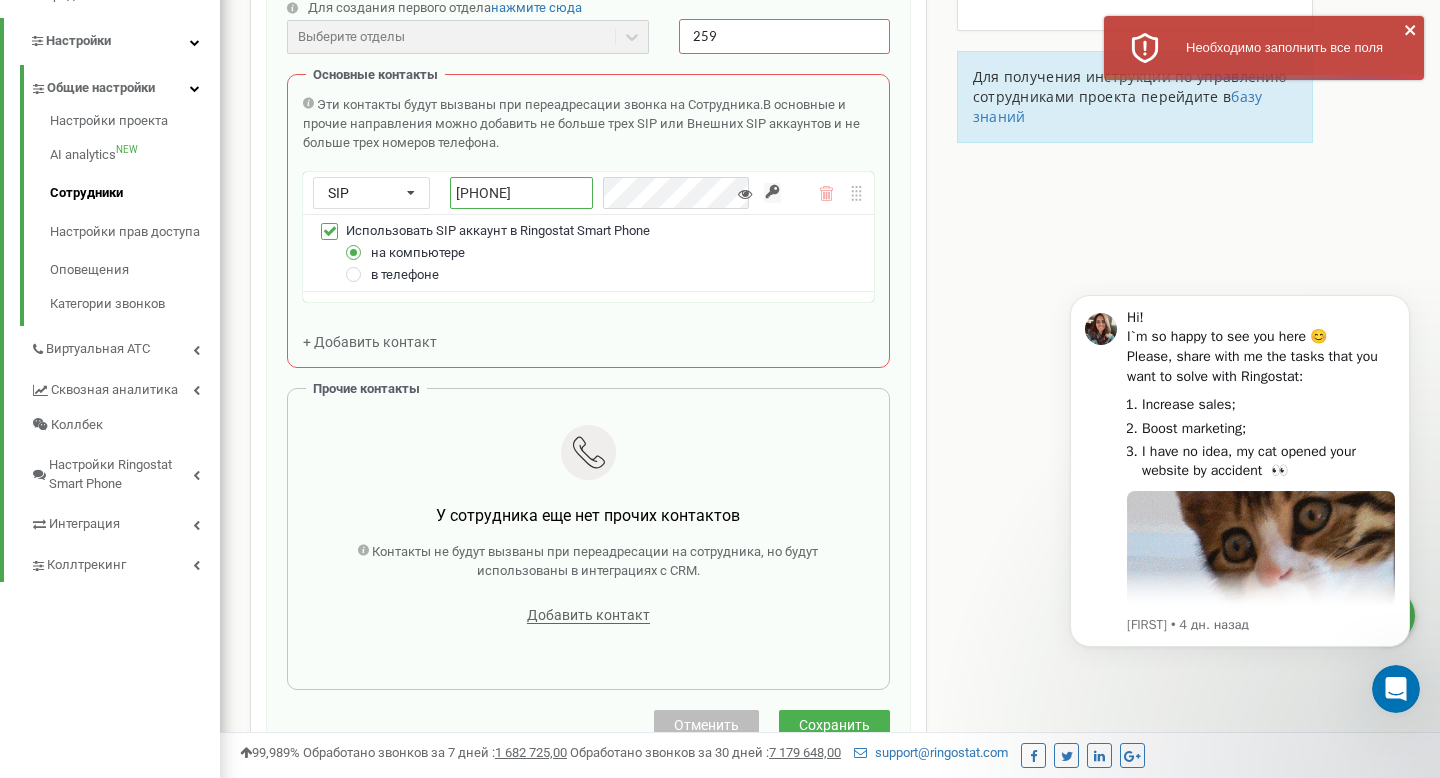 click on "[PHONE]" at bounding box center [521, 193] 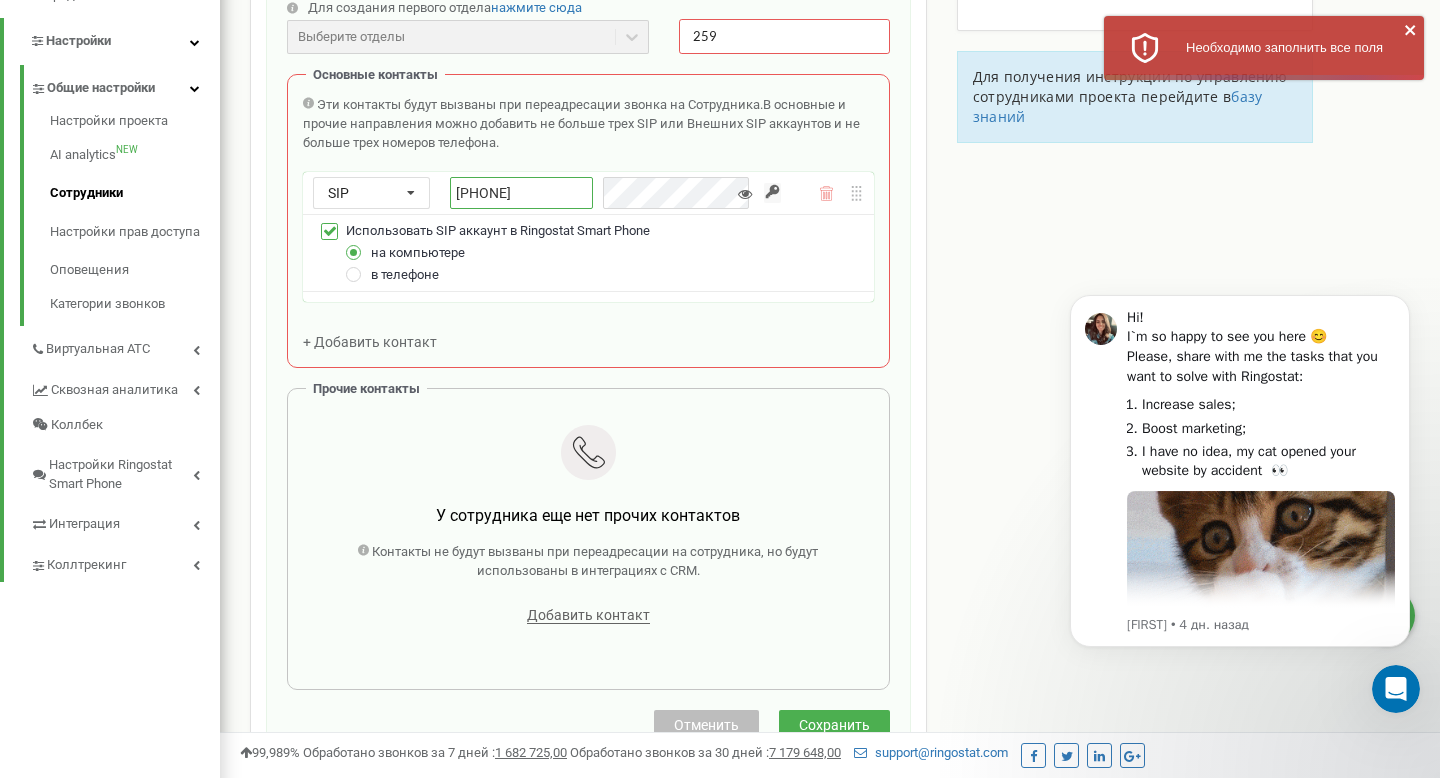 click on "[PHONE]" at bounding box center [521, 193] 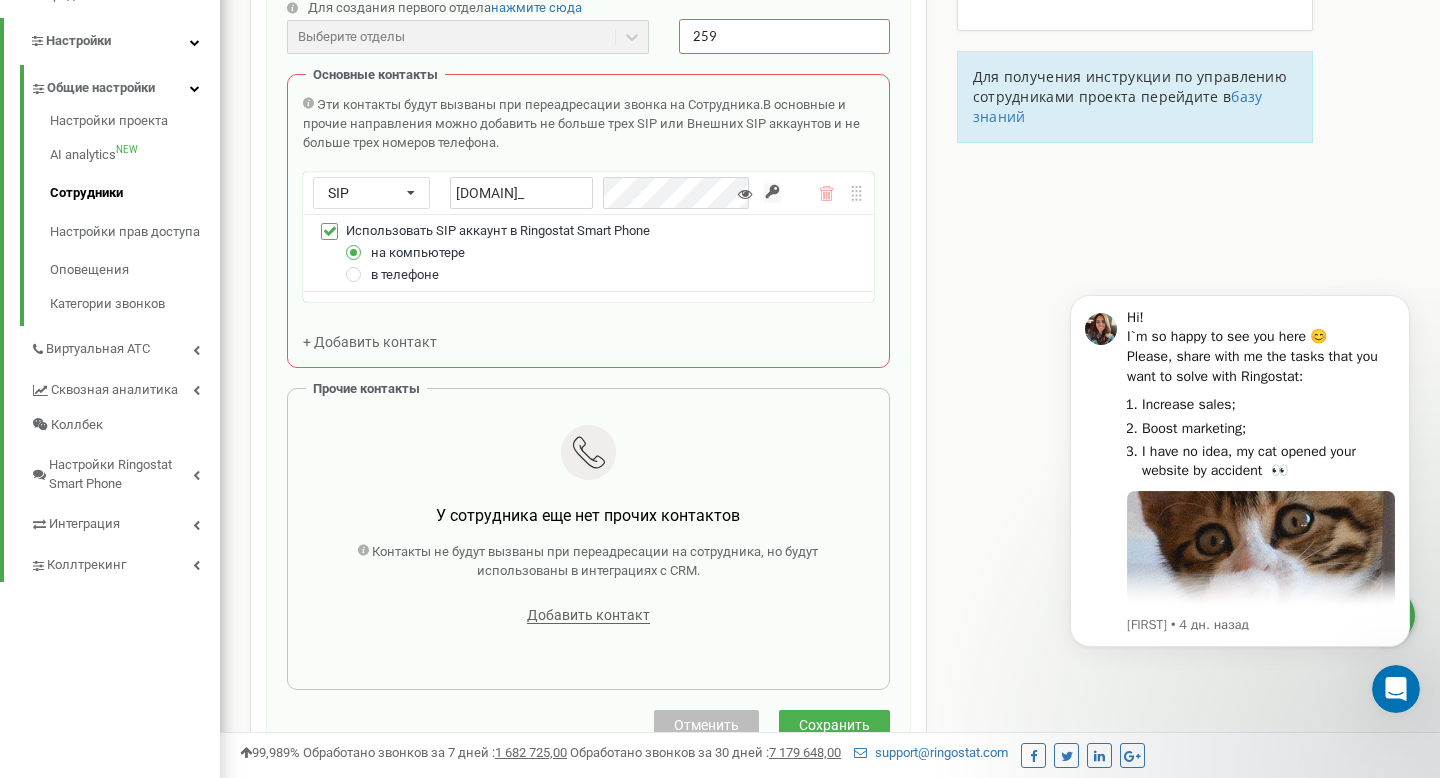 type on "[DOMAIN]_" 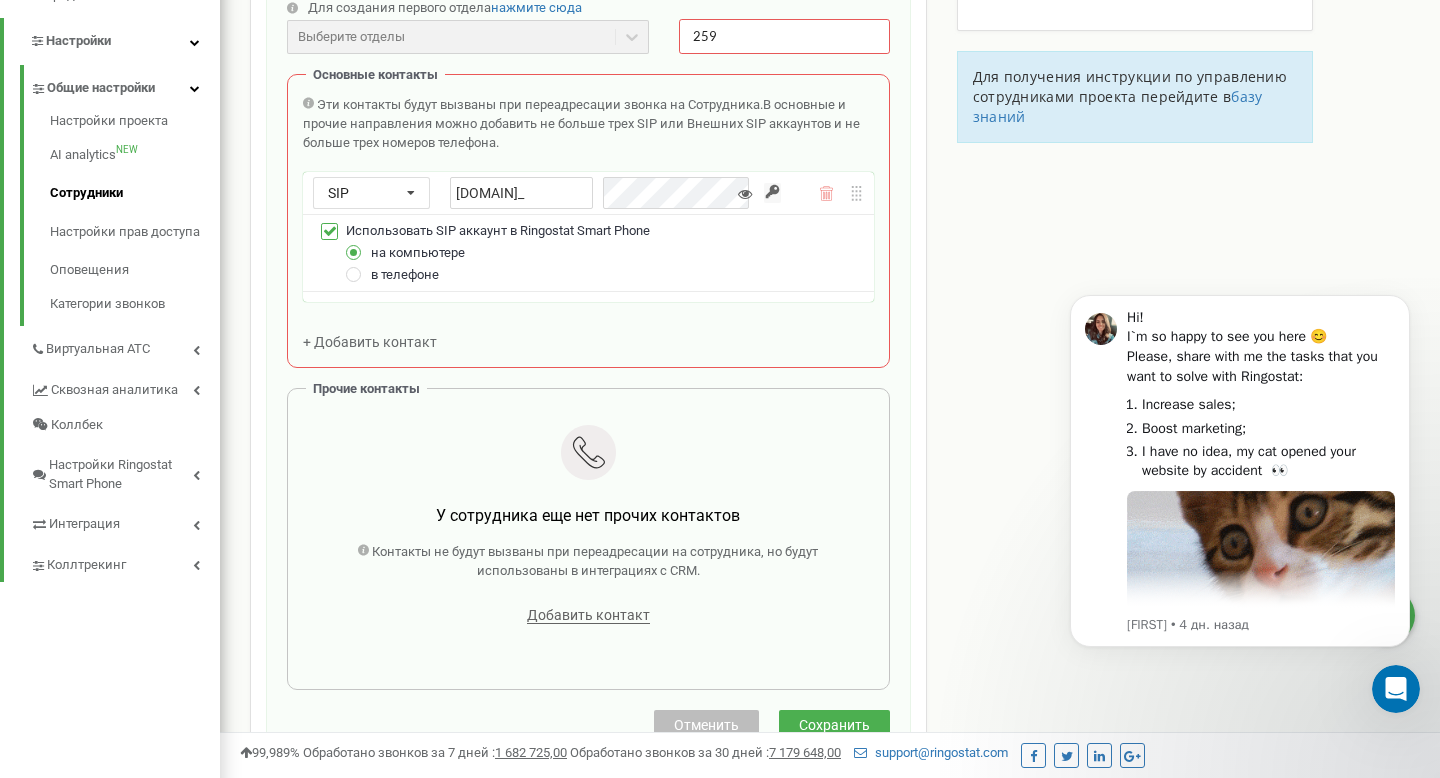 click 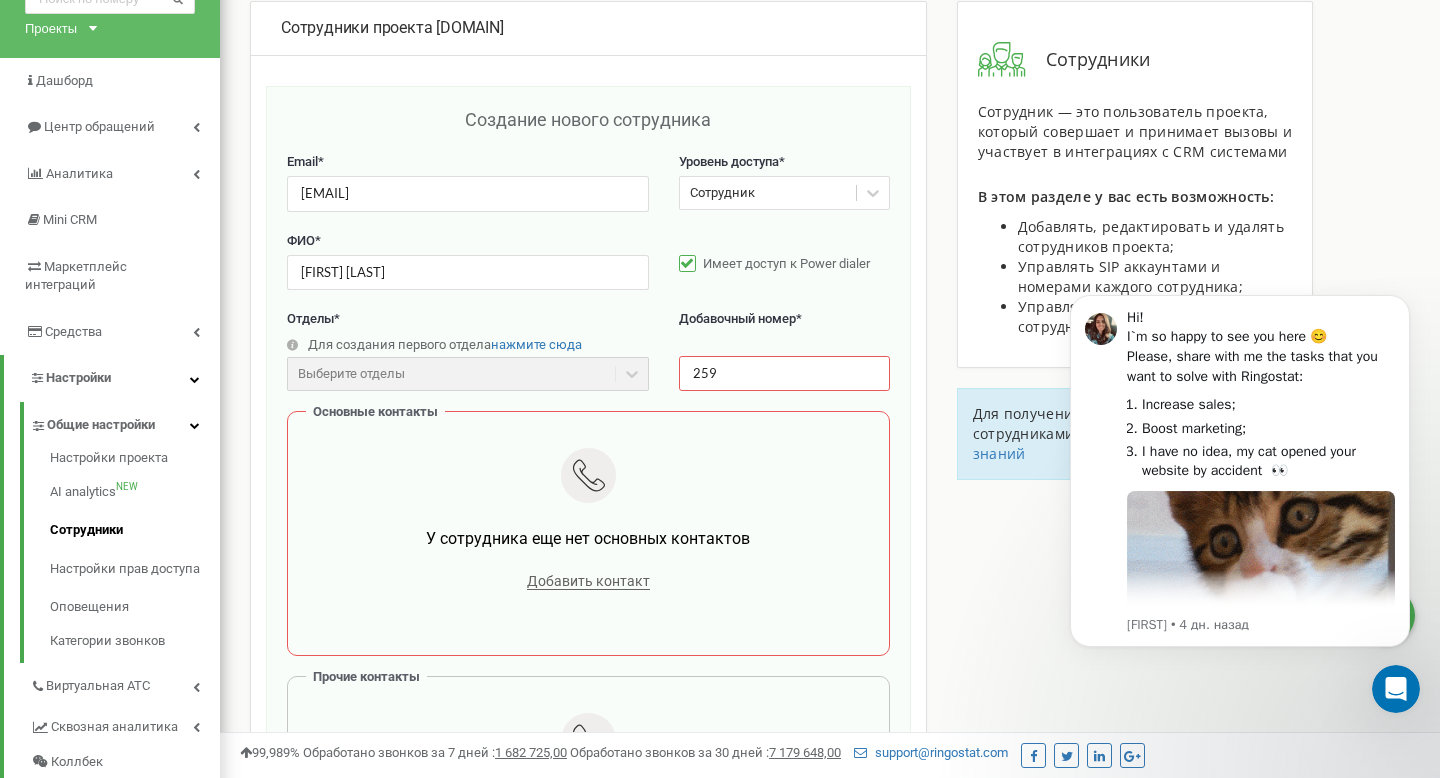 scroll, scrollTop: 0, scrollLeft: 0, axis: both 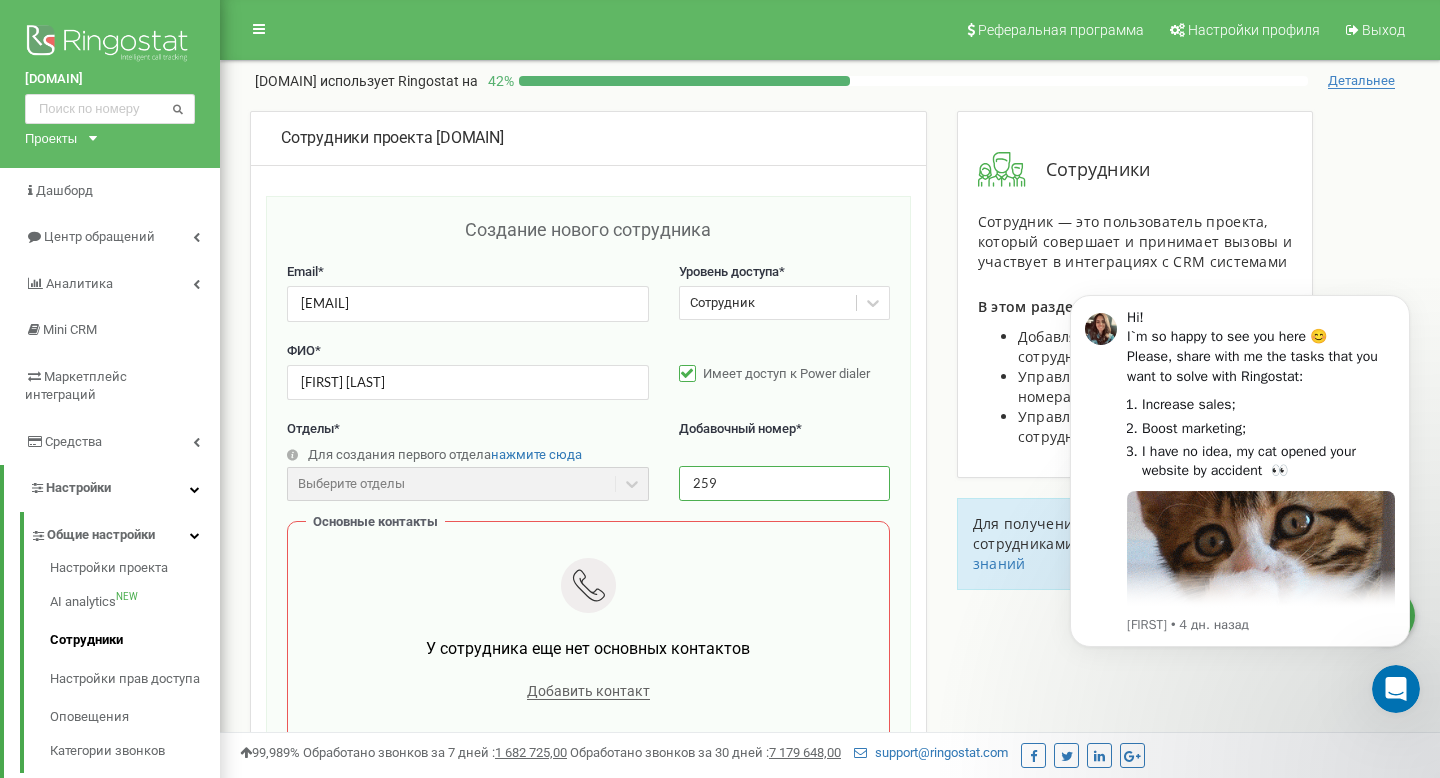 click on "259" at bounding box center (784, 483) 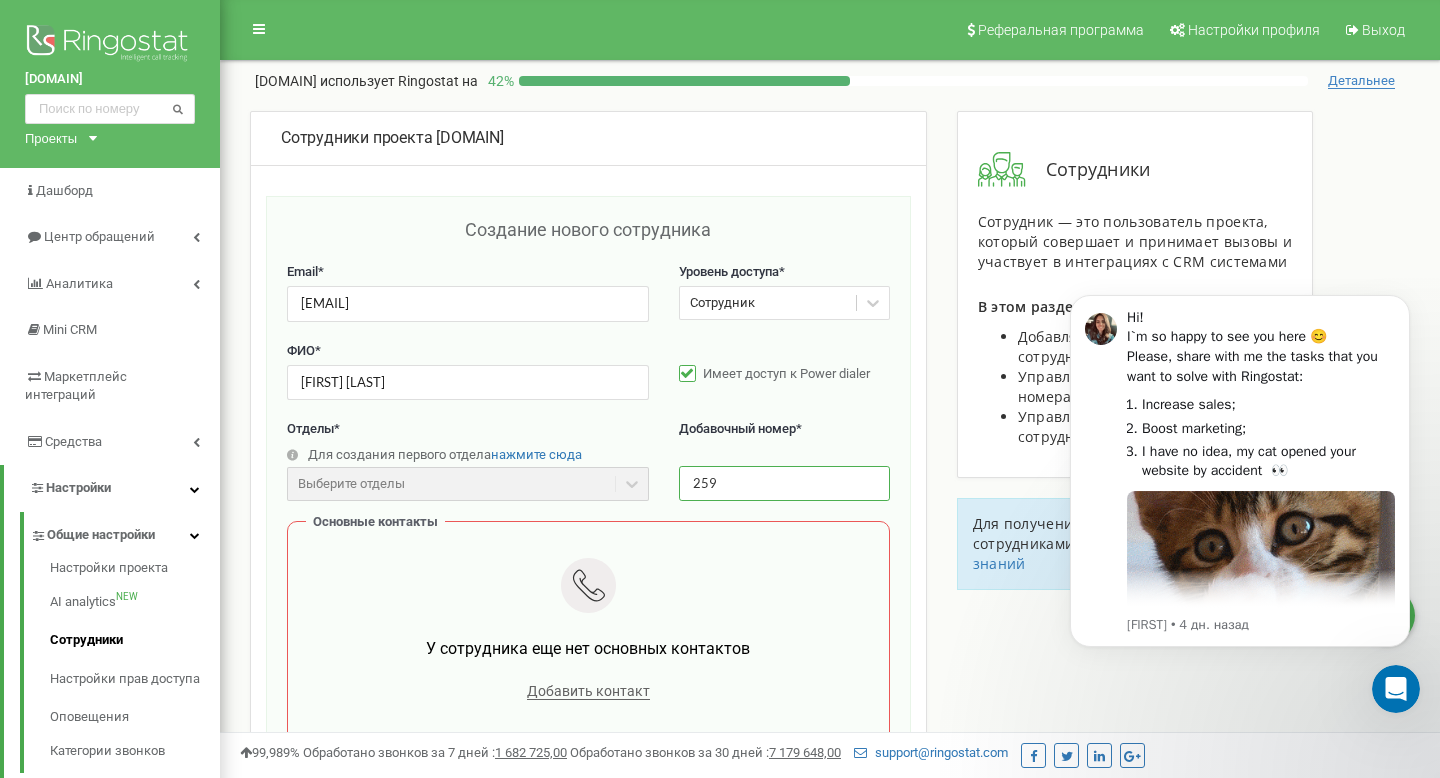 click on "259" at bounding box center [784, 483] 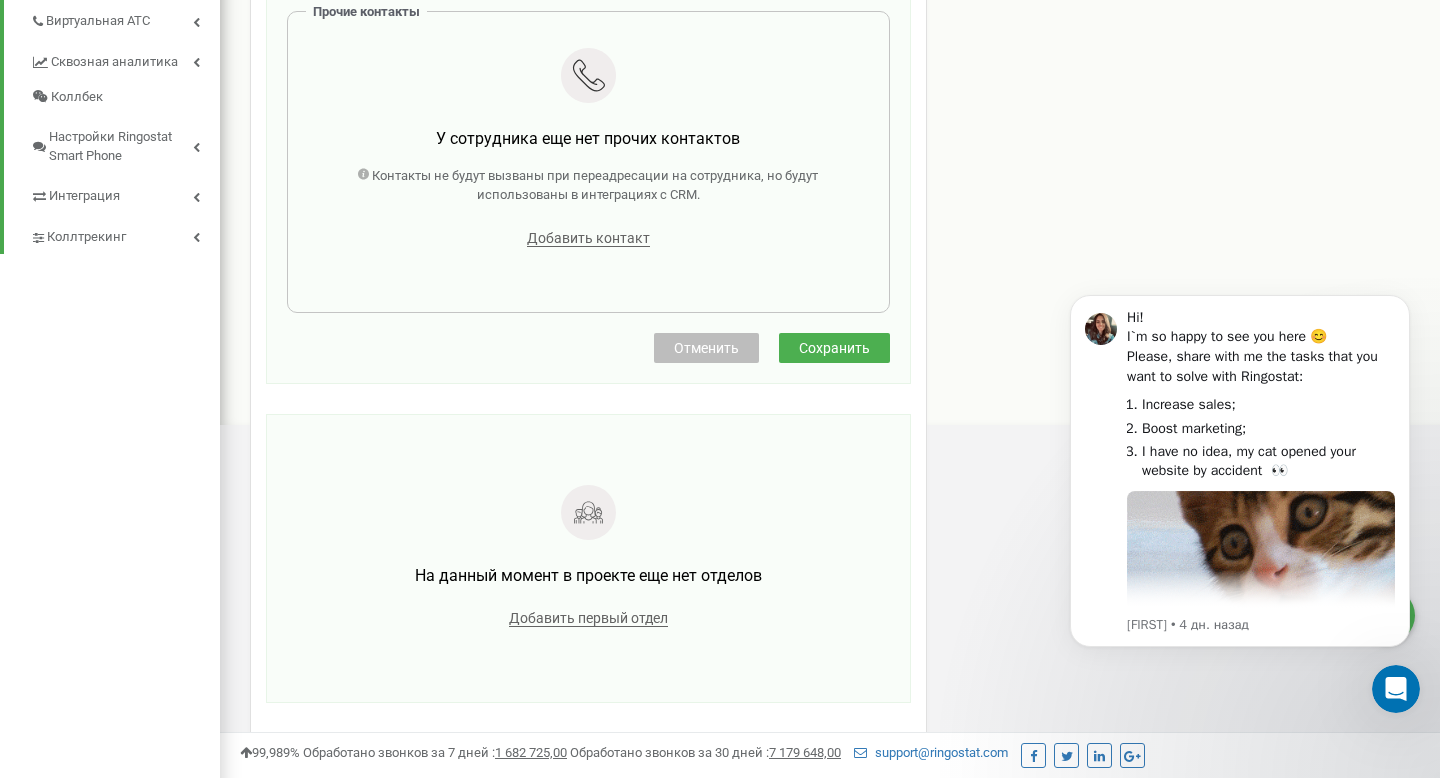 scroll, scrollTop: 862, scrollLeft: 0, axis: vertical 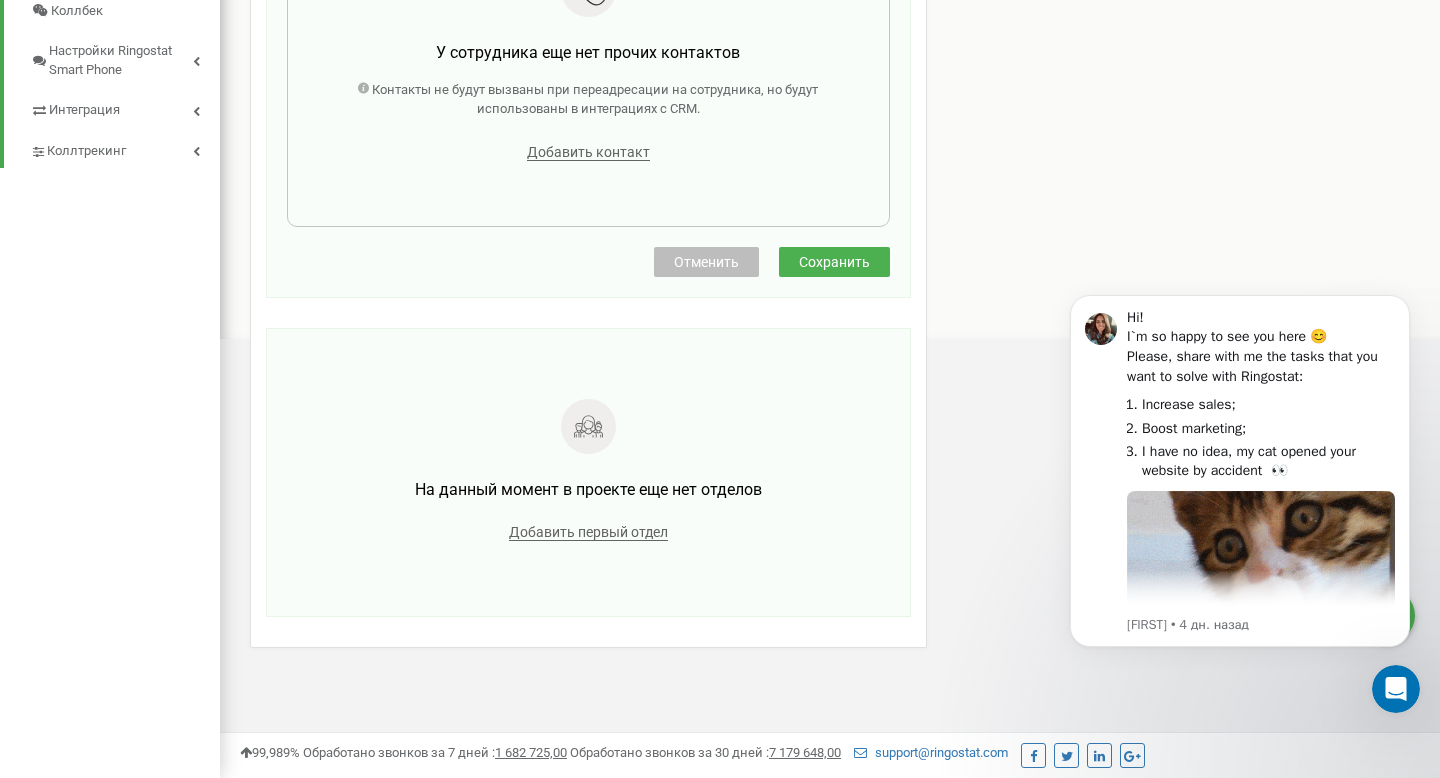 type on "260" 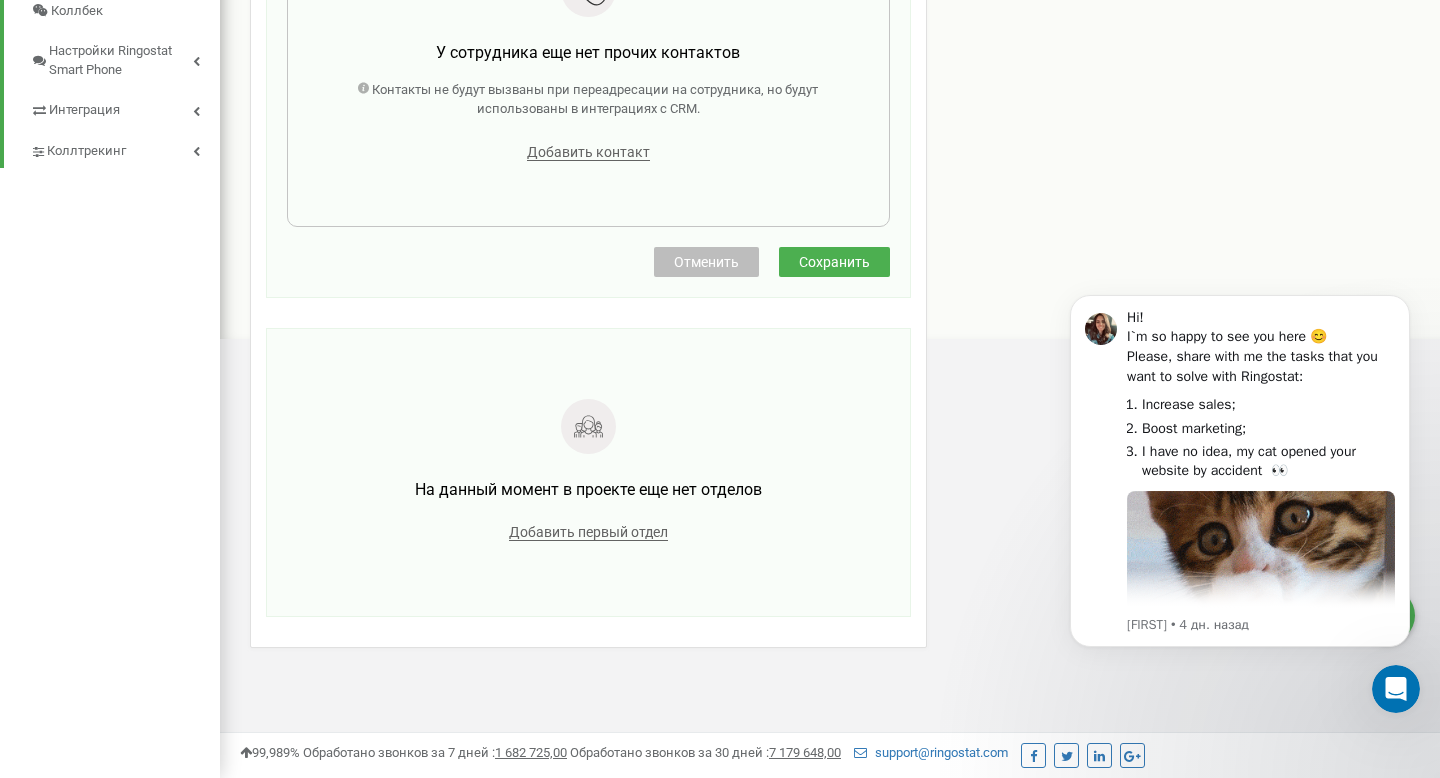 click on "Создание нового сотрудника Email * [EMAIL] Уровень доступа * Сотрудник ФИО * [FIRST] [LAST]  Имеет доступ к Power dialer Отделы * Для создания первого отдела   нажмите сюда Выберите отделы Отделы еще не созданы Добавочный номер * 260 Основные контакты У сотрудника еще нет основных контактов Добавить контакт Прочие контакты У сотрудника еще нет прочих контактов Контакты не будут вызваны при переадресации на сотрудника, но будут использованы в интеграциях с CRM.  Добавить контакт Отменить Сохранить" at bounding box center (588, -184) 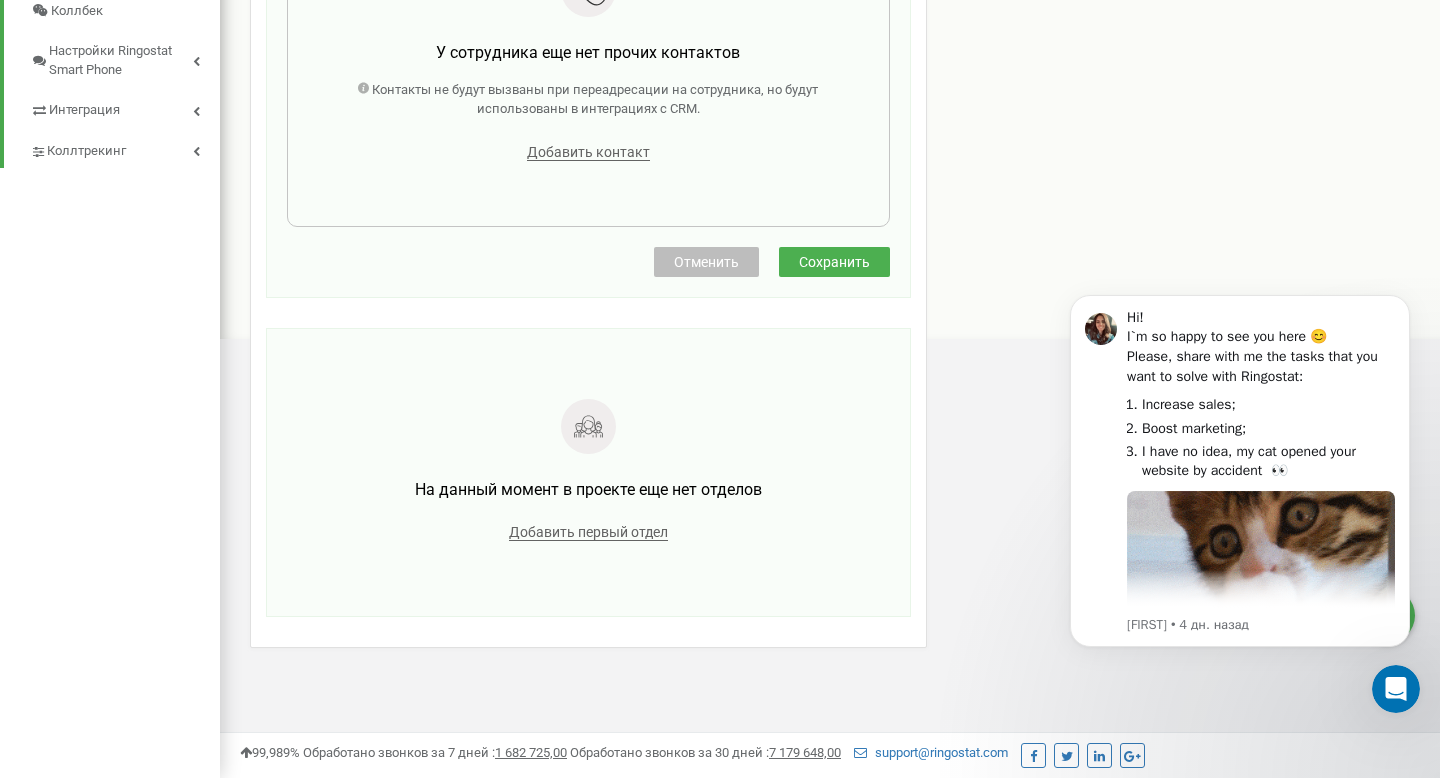 click on "Сохранить" at bounding box center (834, 262) 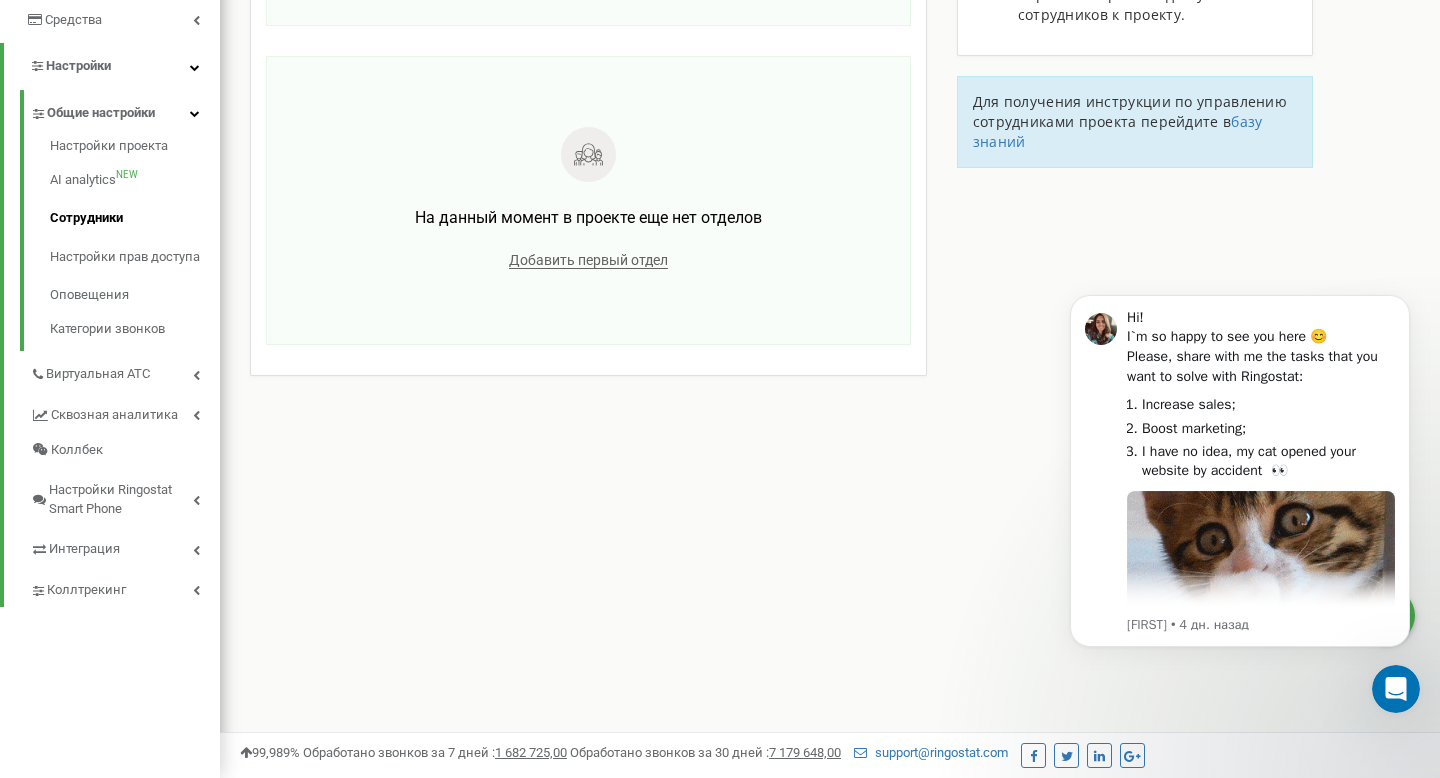 scroll, scrollTop: 0, scrollLeft: 0, axis: both 